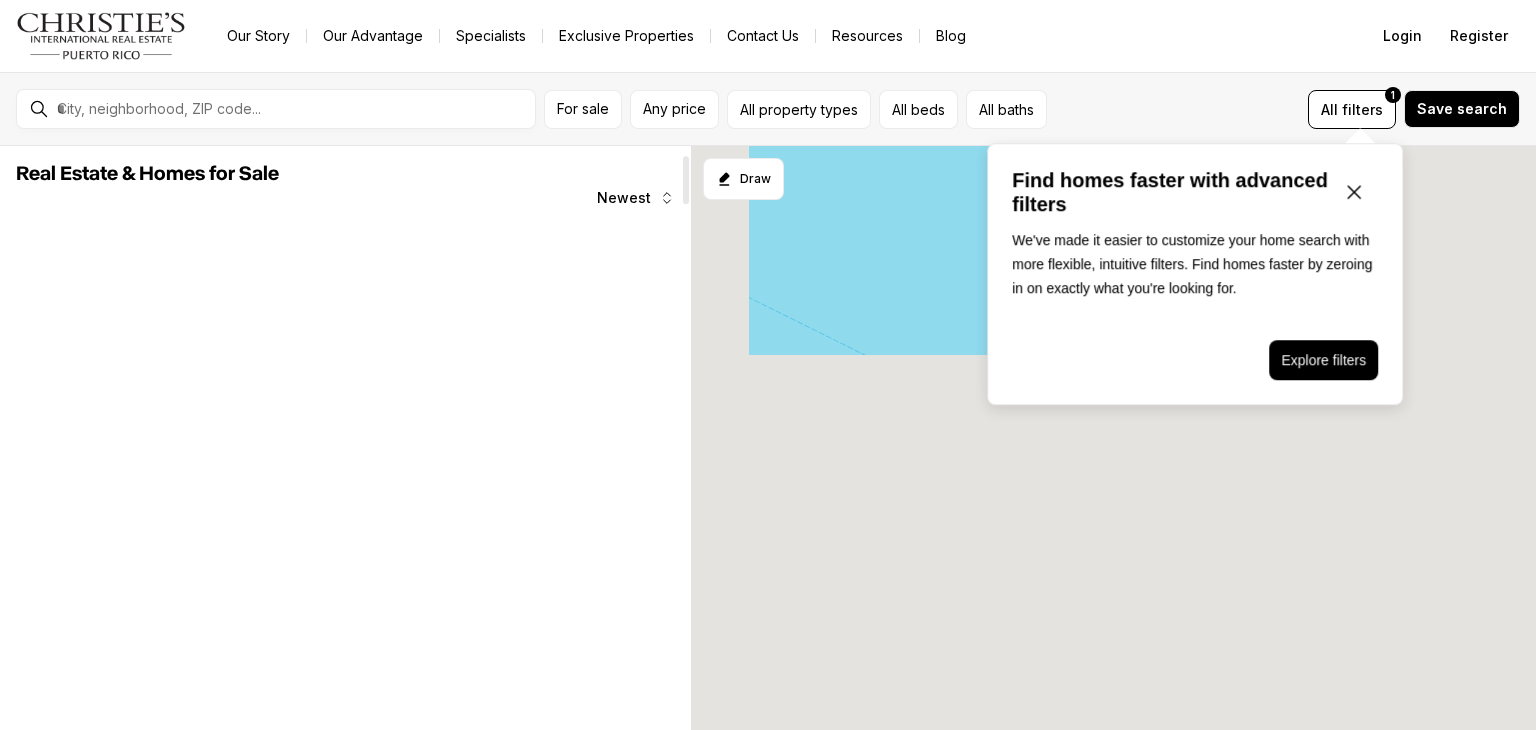 scroll, scrollTop: 0, scrollLeft: 0, axis: both 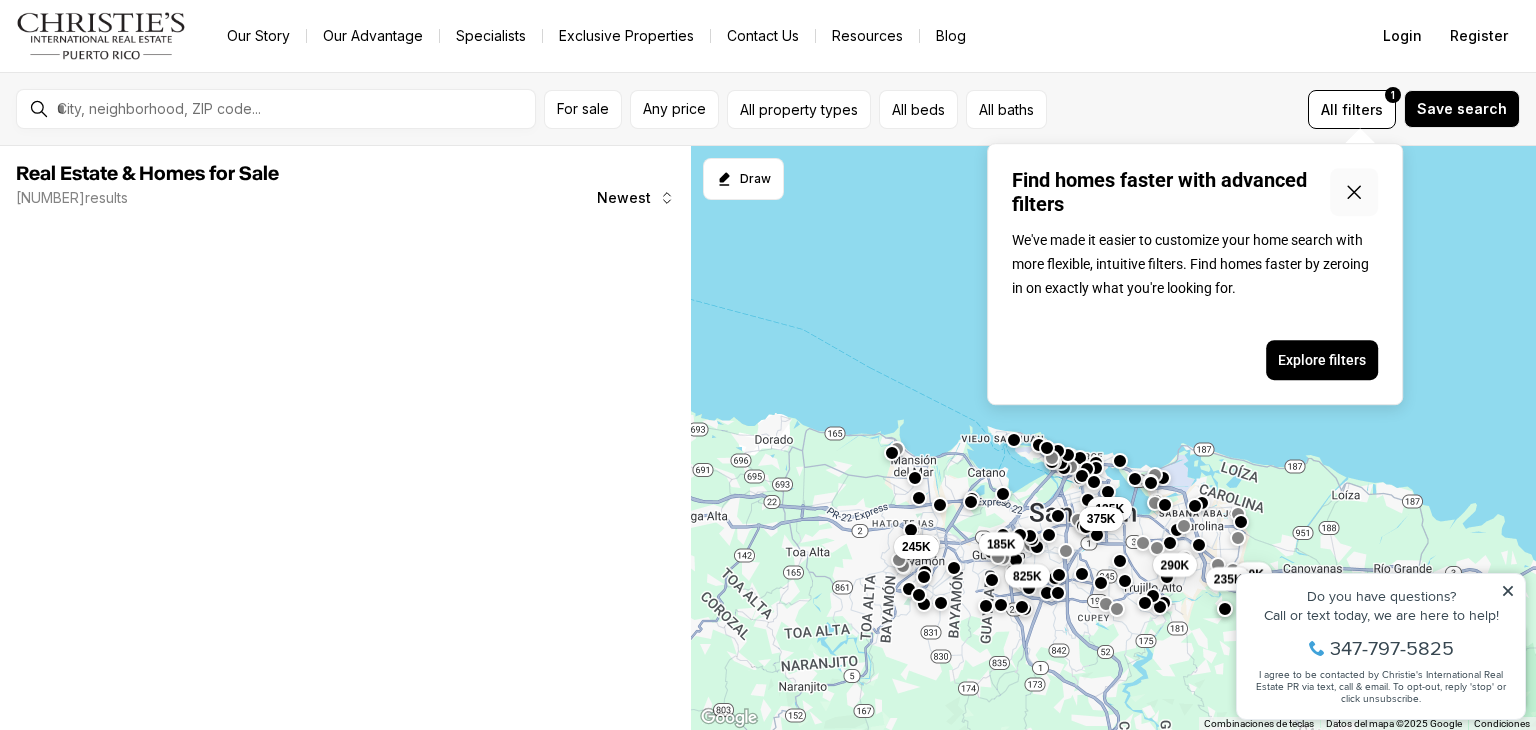 click 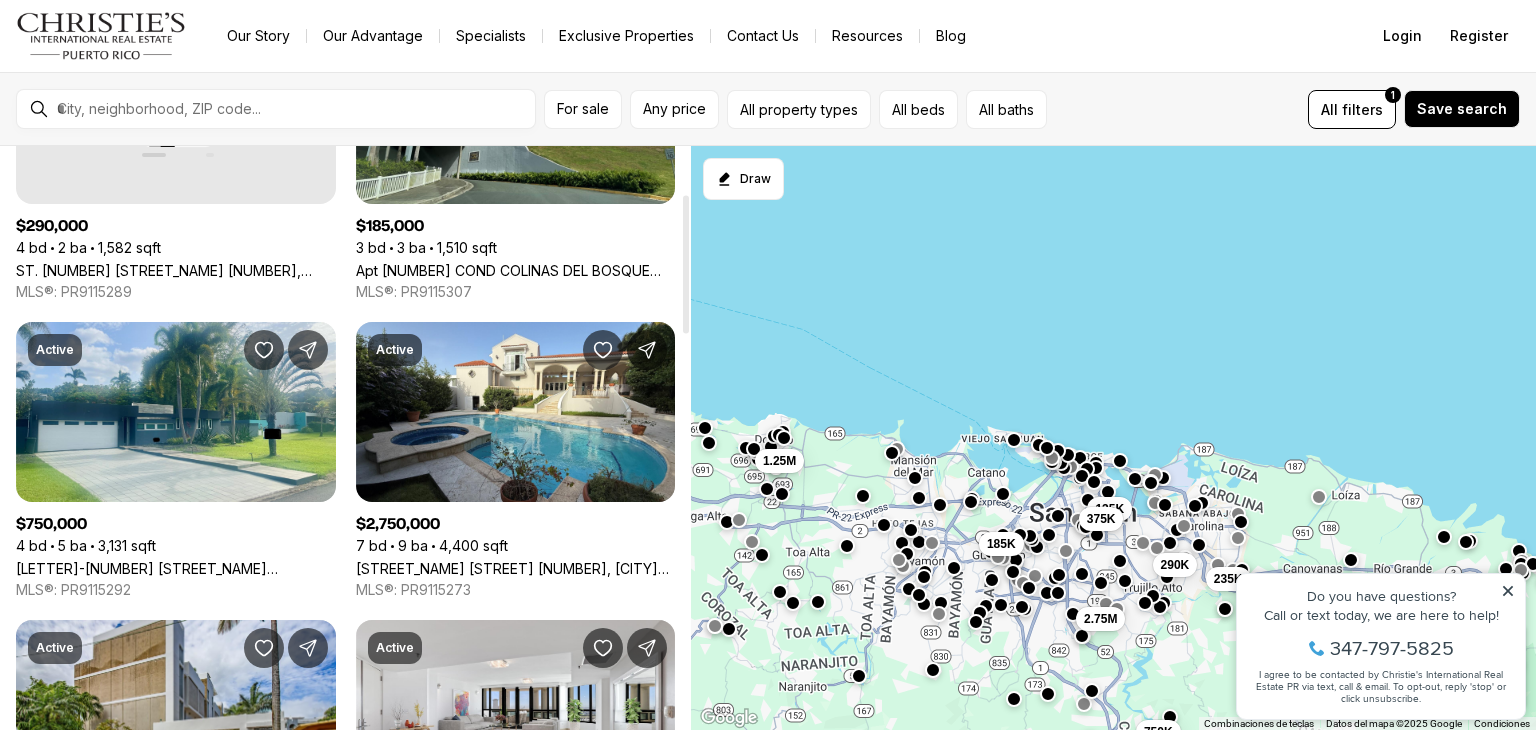 scroll, scrollTop: 0, scrollLeft: 0, axis: both 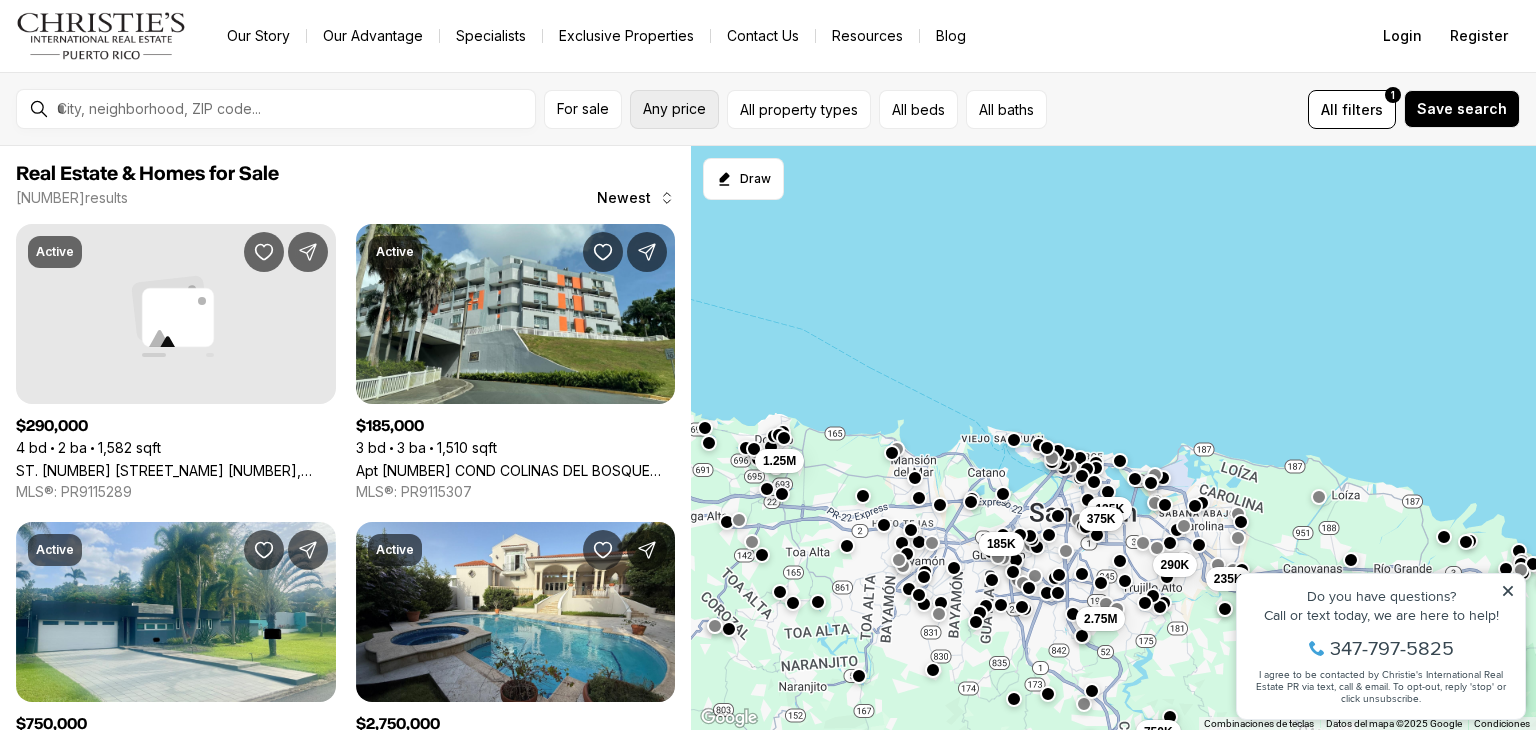 click on "Any price" at bounding box center [674, 109] 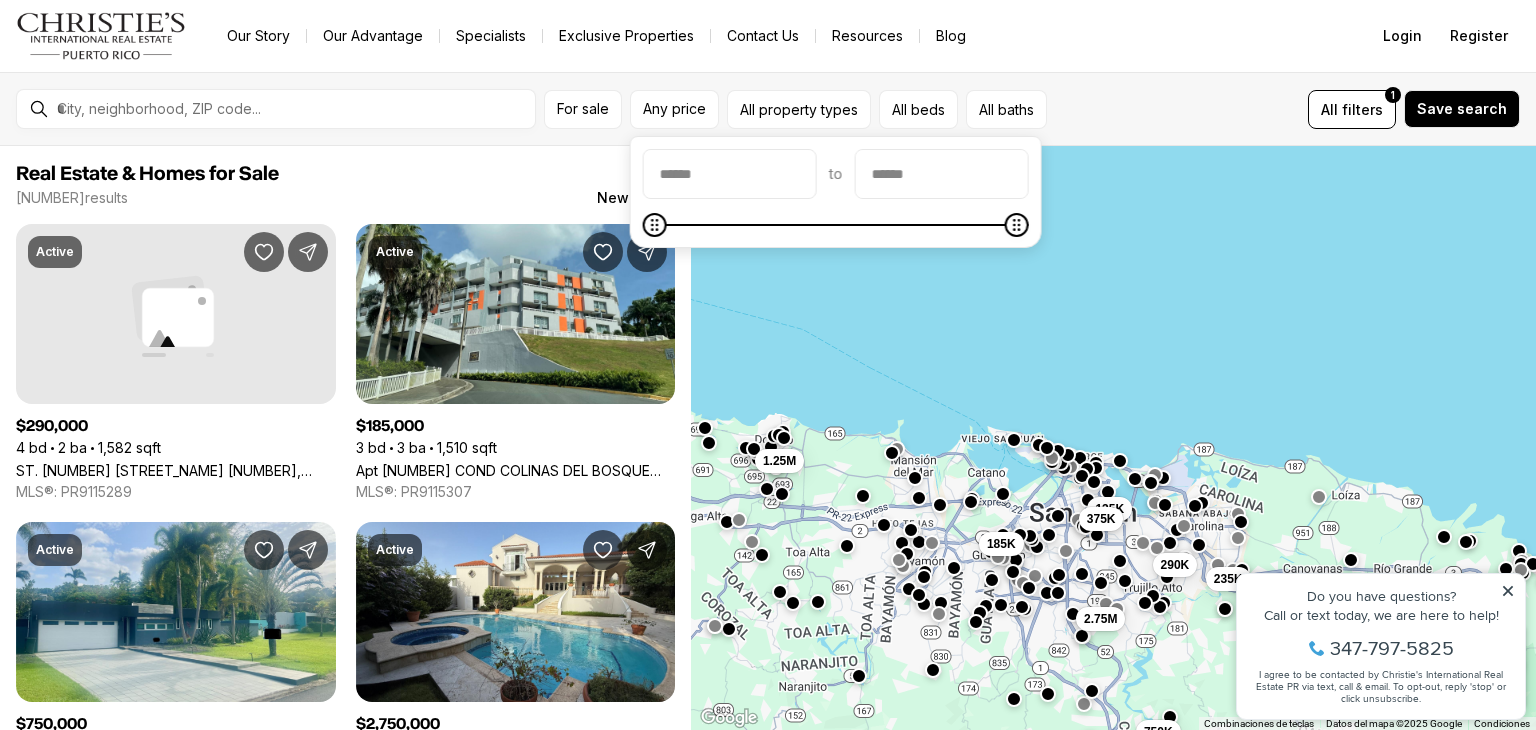 drag, startPoint x: 1050, startPoint y: 237, endPoint x: 953, endPoint y: 217, distance: 99.0404 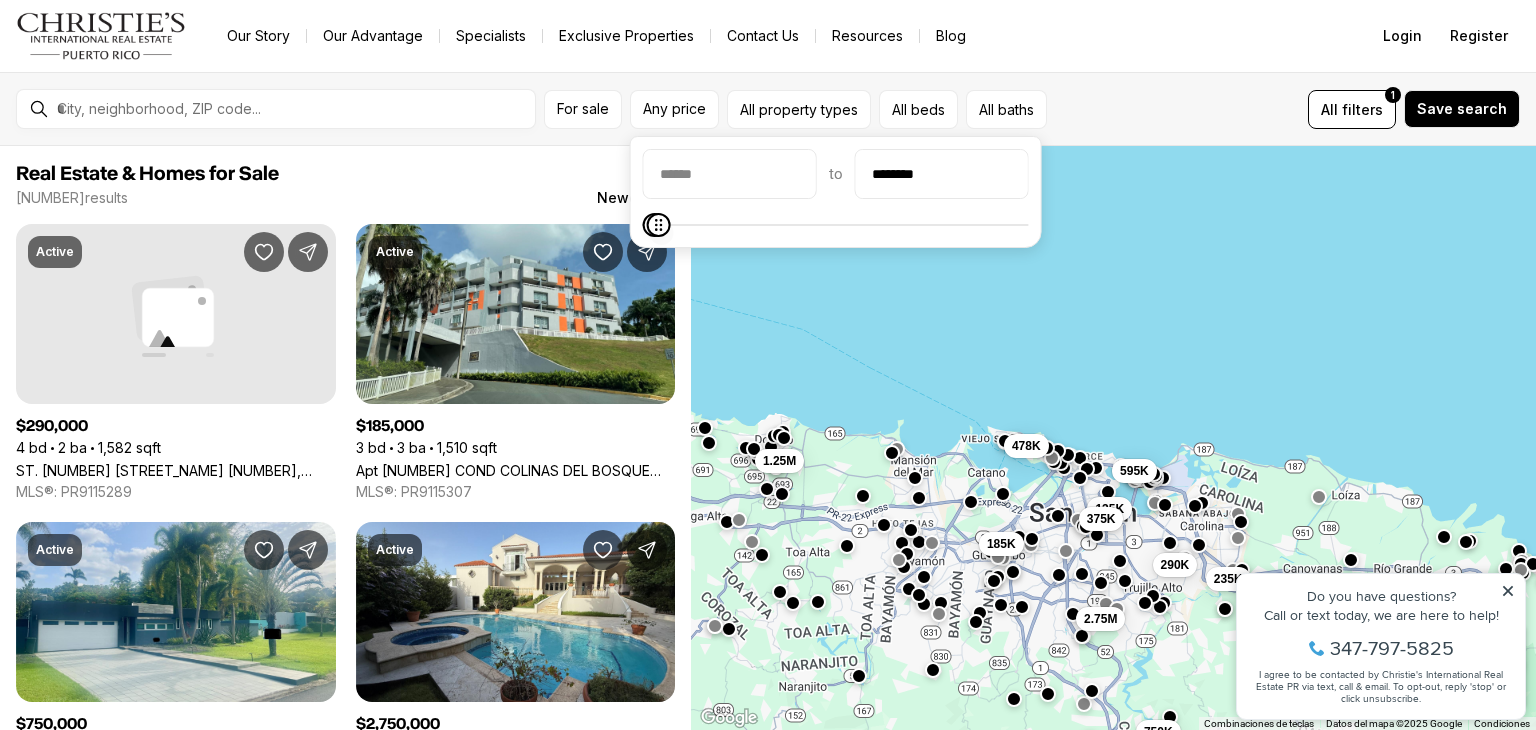 click at bounding box center [836, 225] 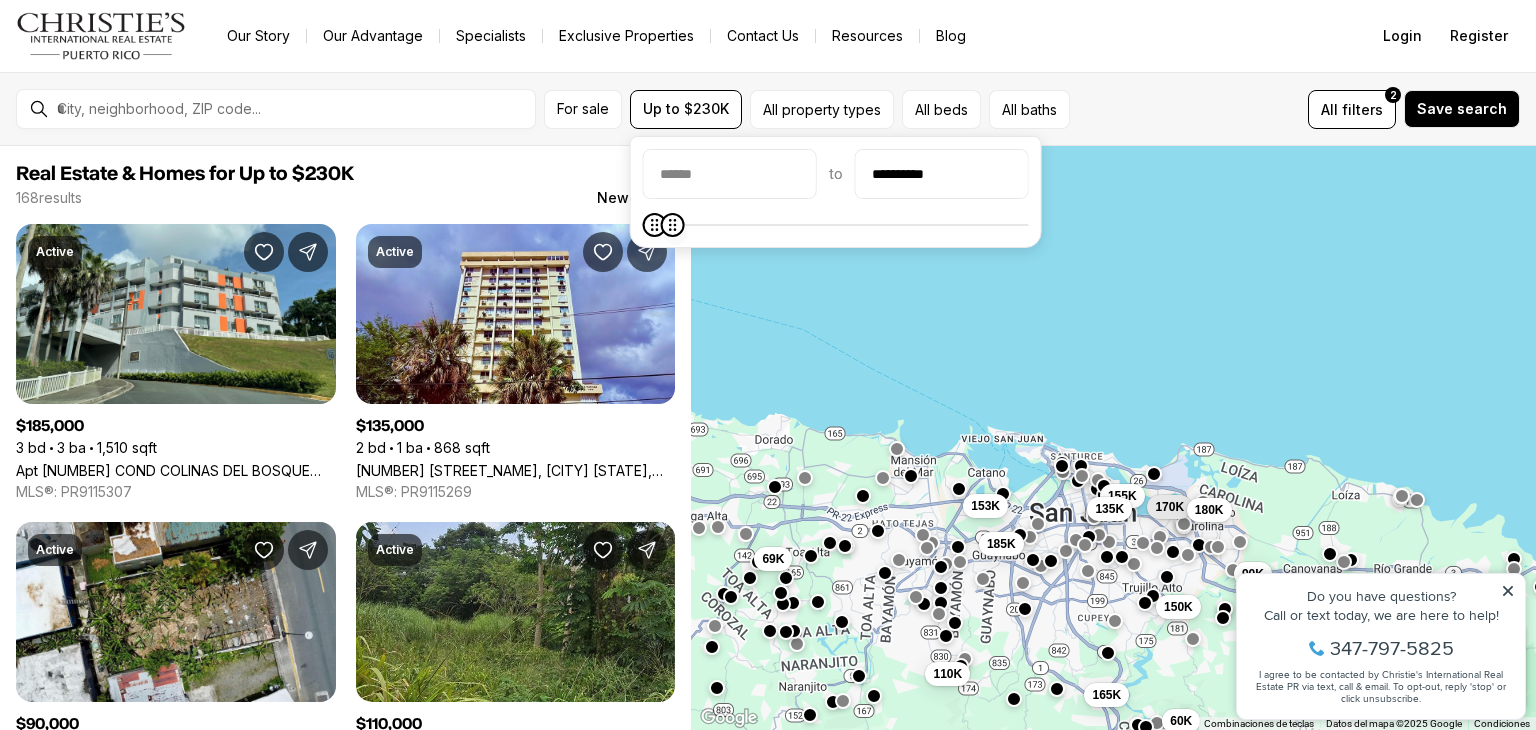 click 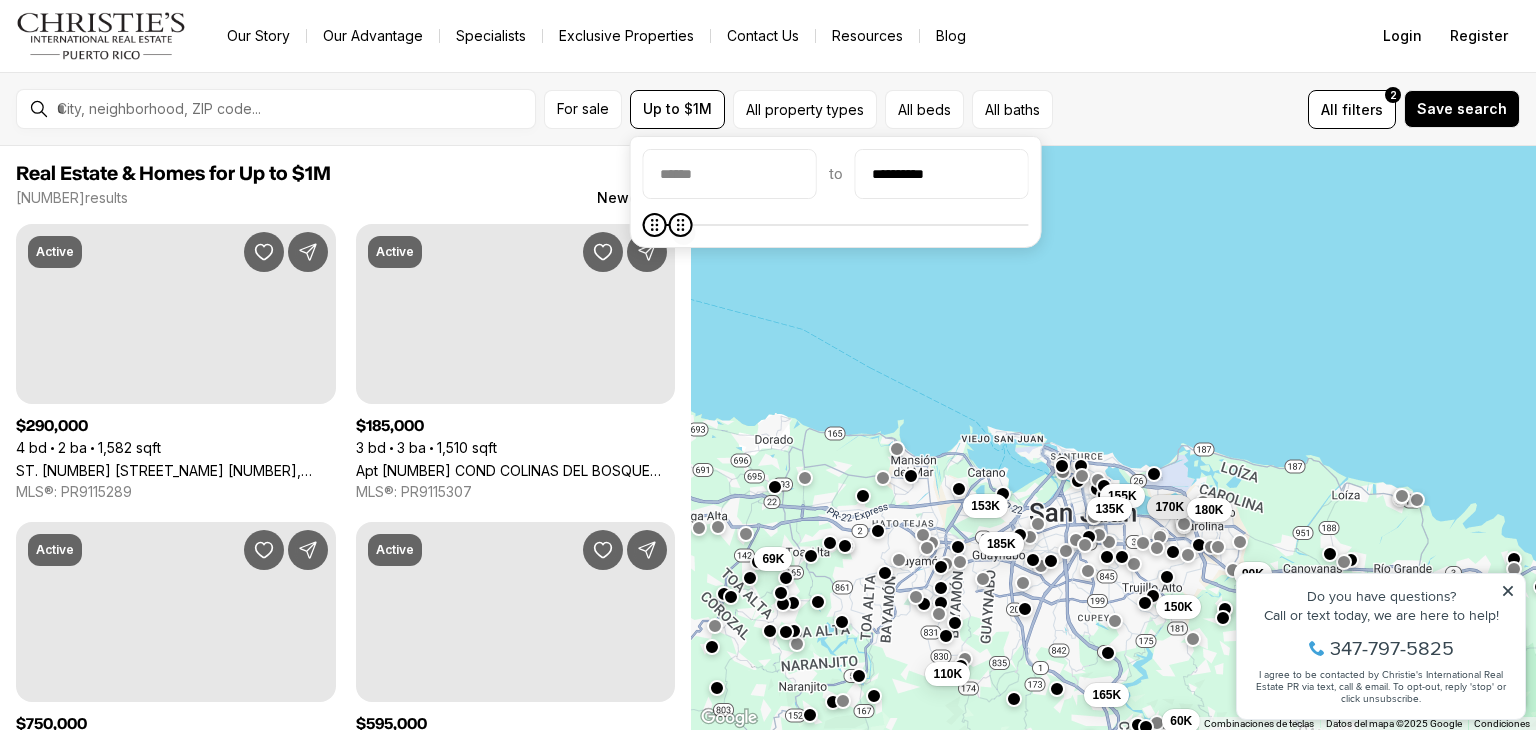 click at bounding box center [681, 225] 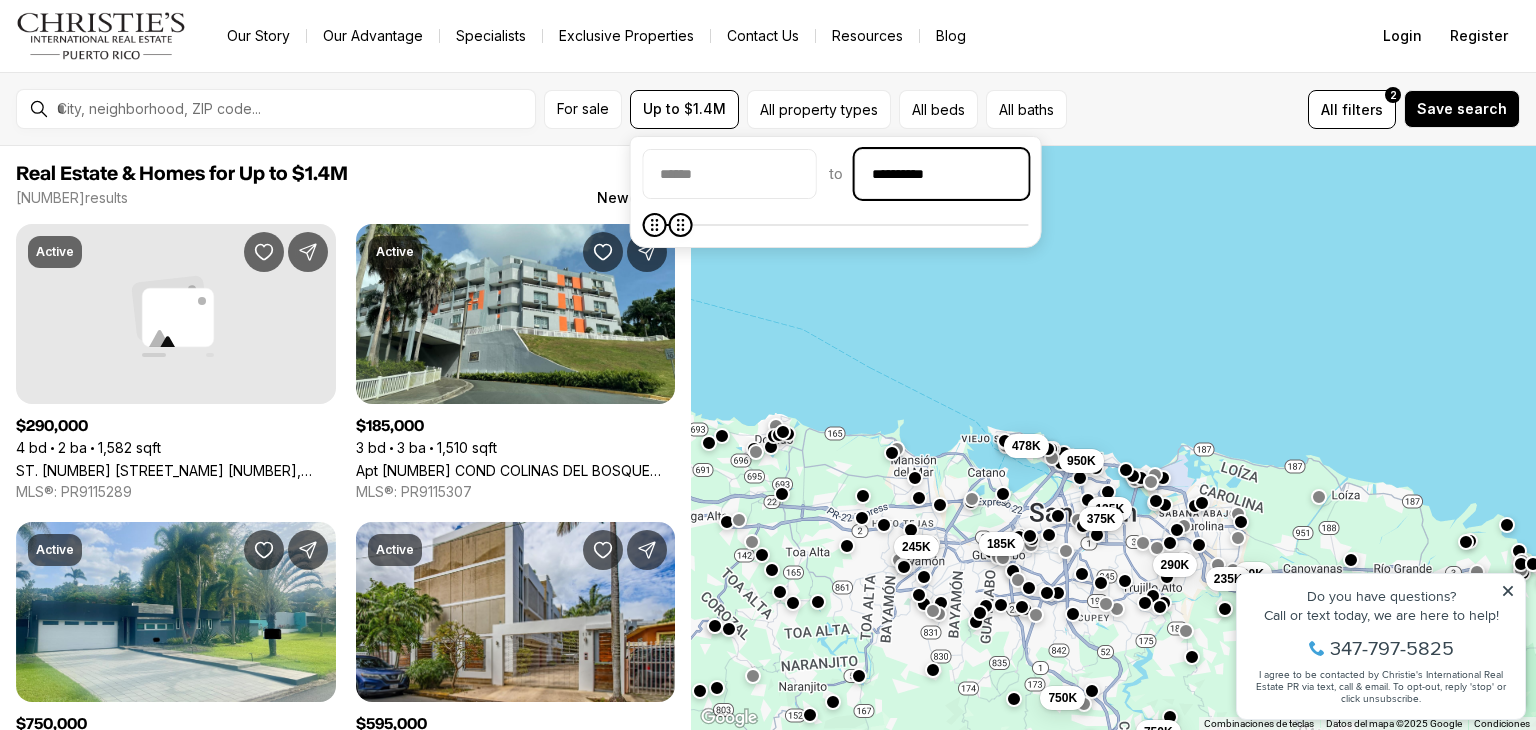 click on "**********" at bounding box center (942, 174) 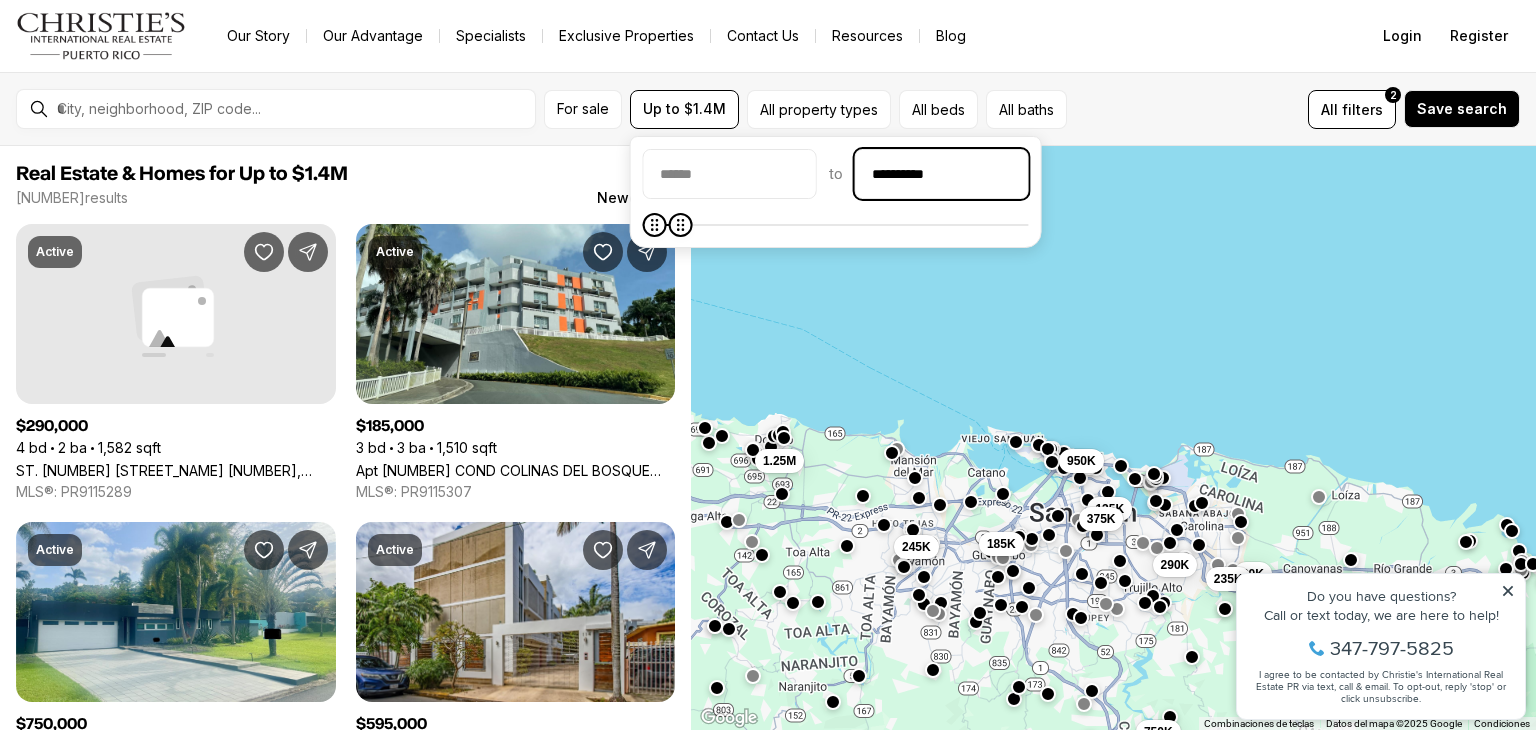 drag, startPoint x: 948, startPoint y: 173, endPoint x: 802, endPoint y: 155, distance: 147.10541 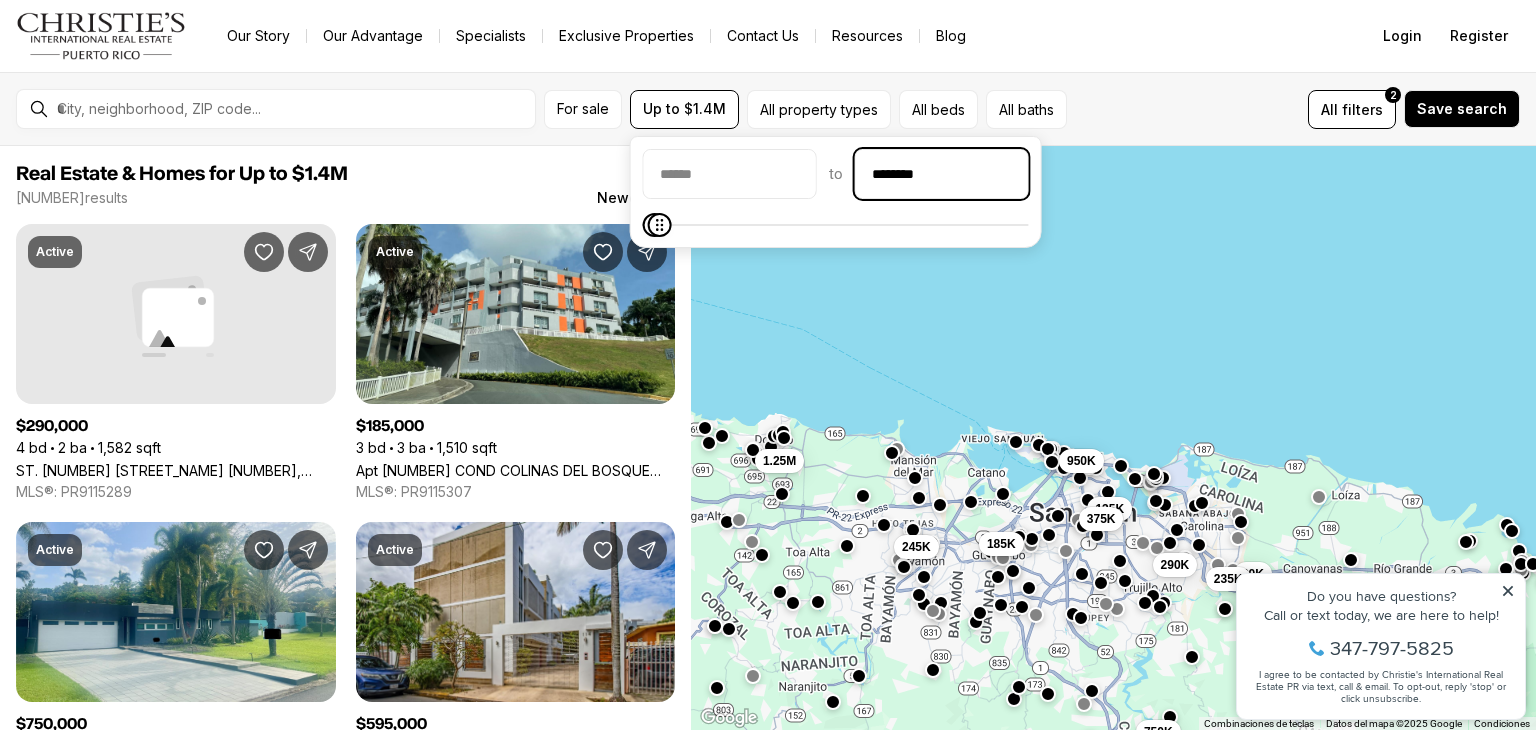 type on "********" 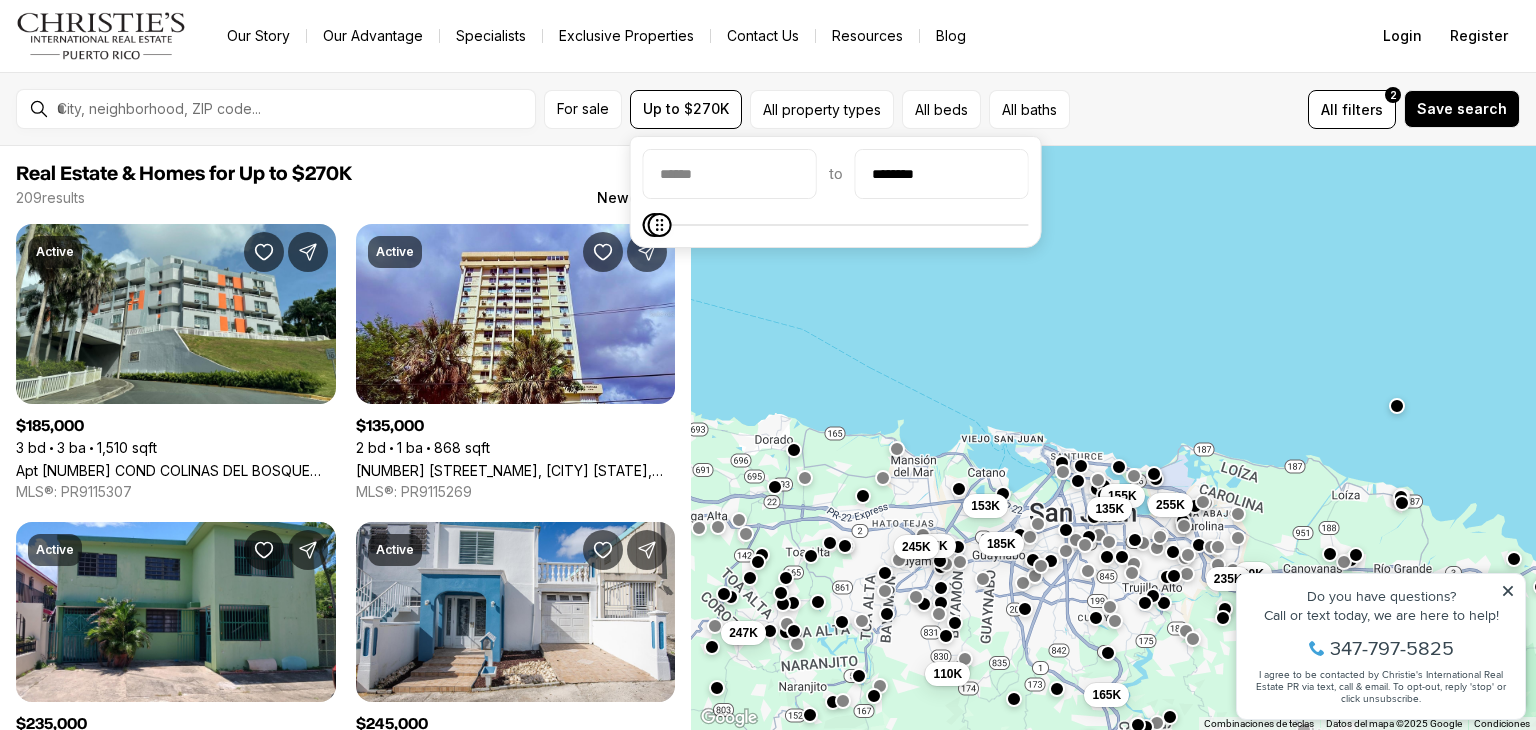 click on "155K 135K 90K 153K 185K 165K 110K 235K 255K 247K 265K 245K" at bounding box center (1113, 438) 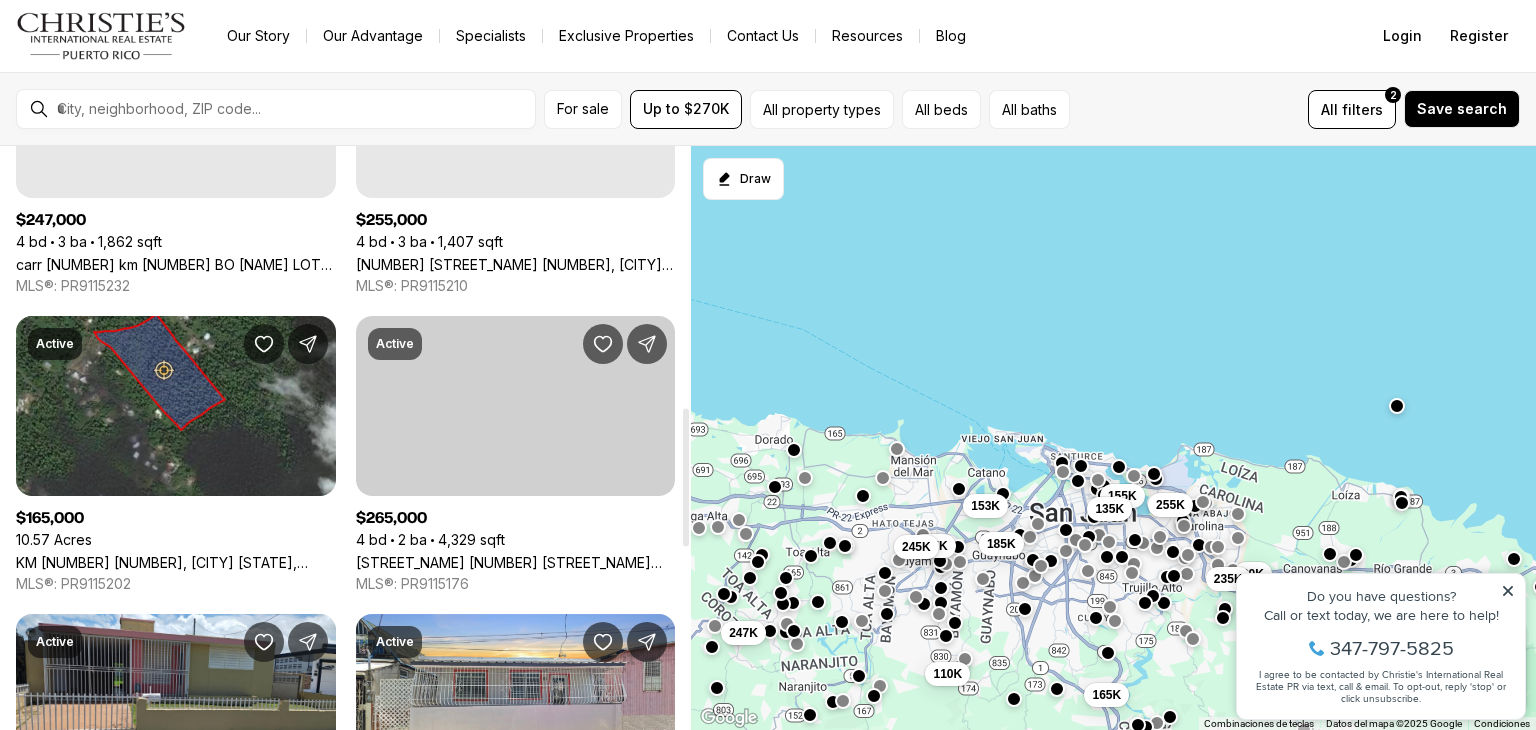 scroll, scrollTop: 1200, scrollLeft: 0, axis: vertical 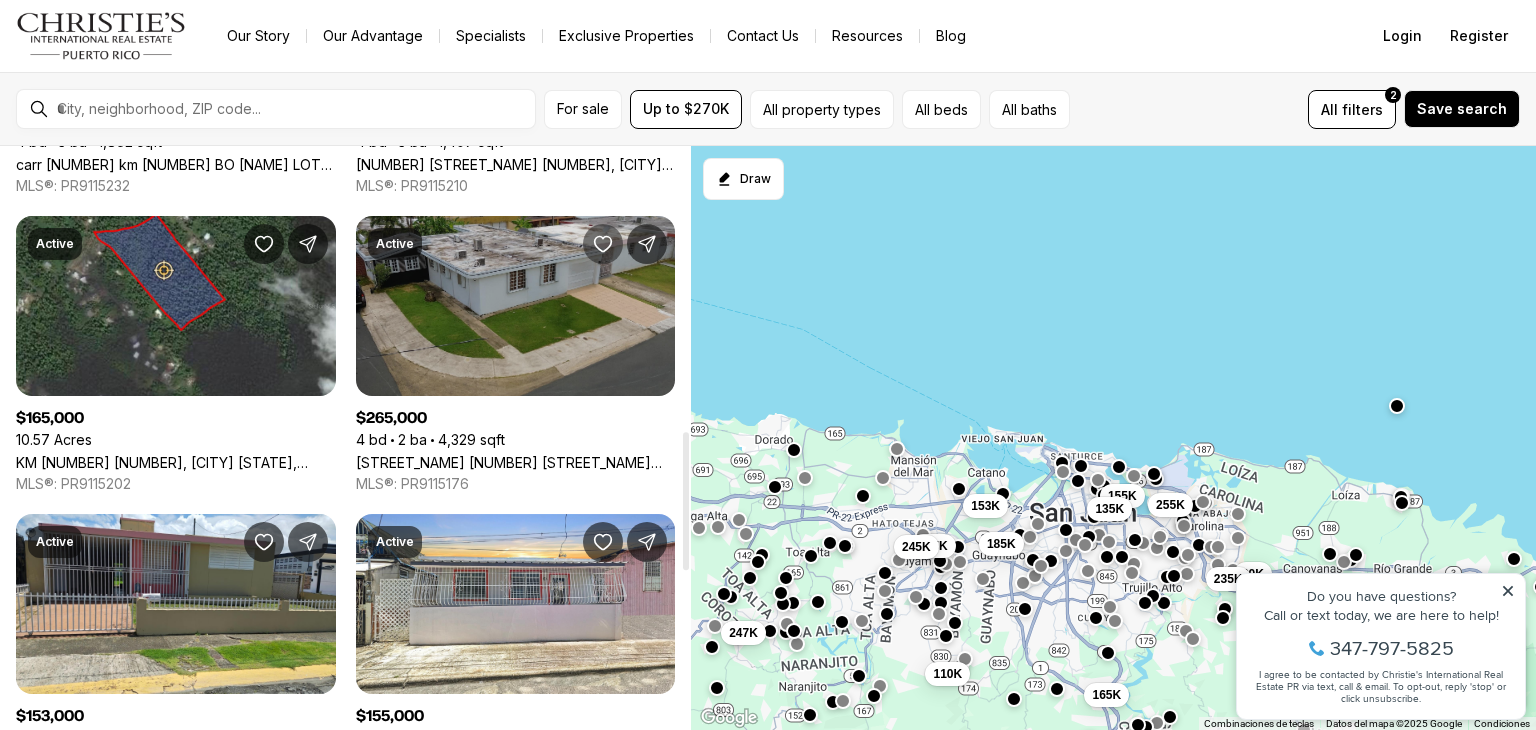 click 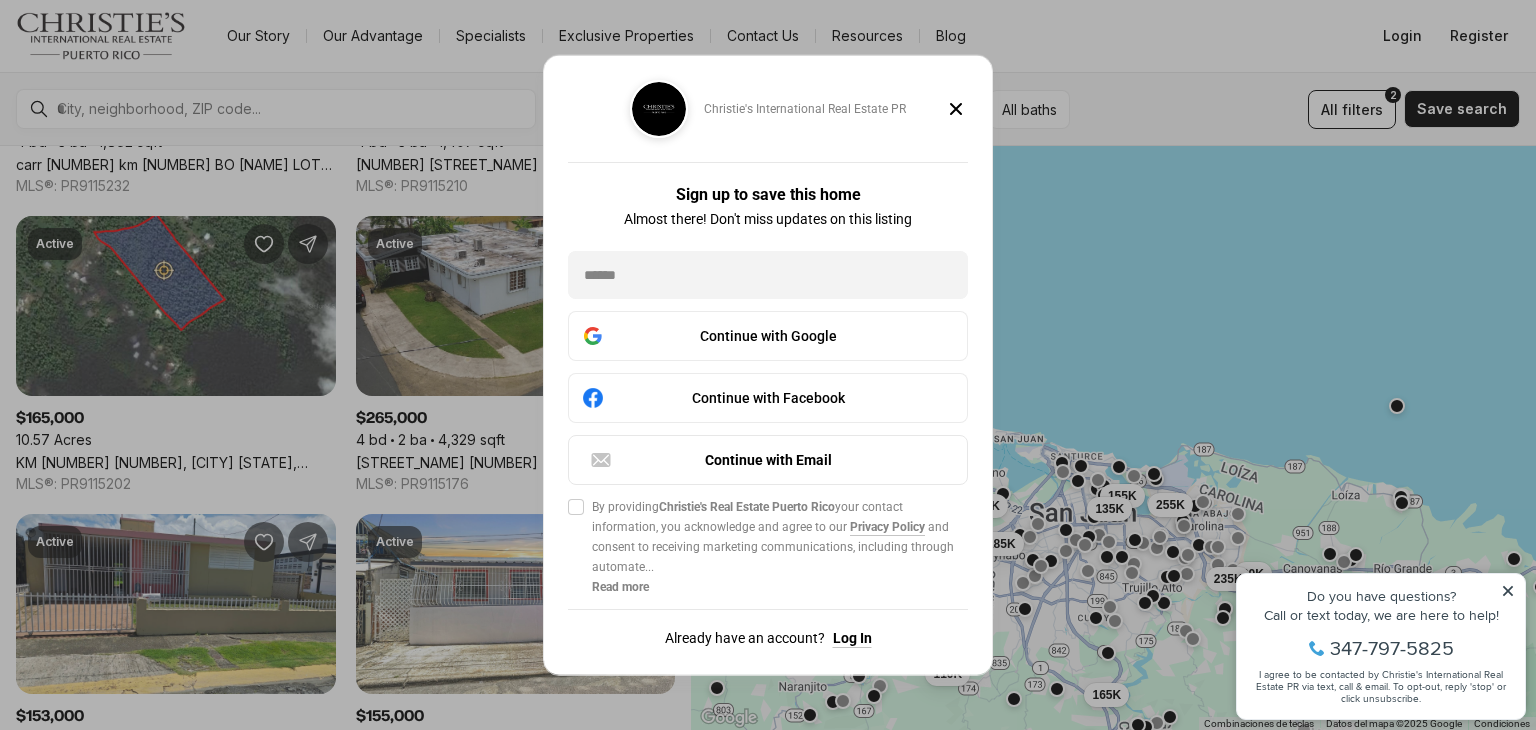 click 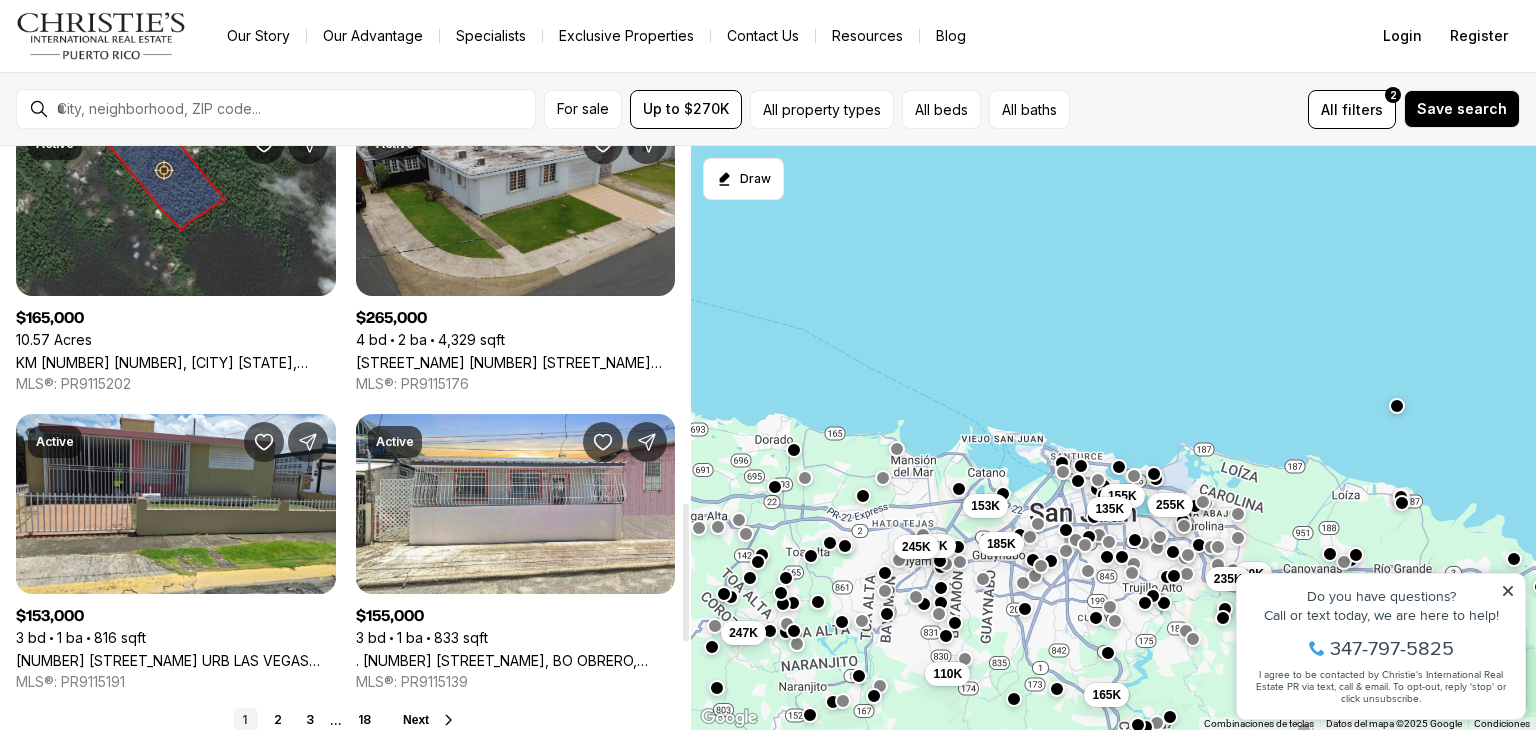 scroll, scrollTop: 1500, scrollLeft: 0, axis: vertical 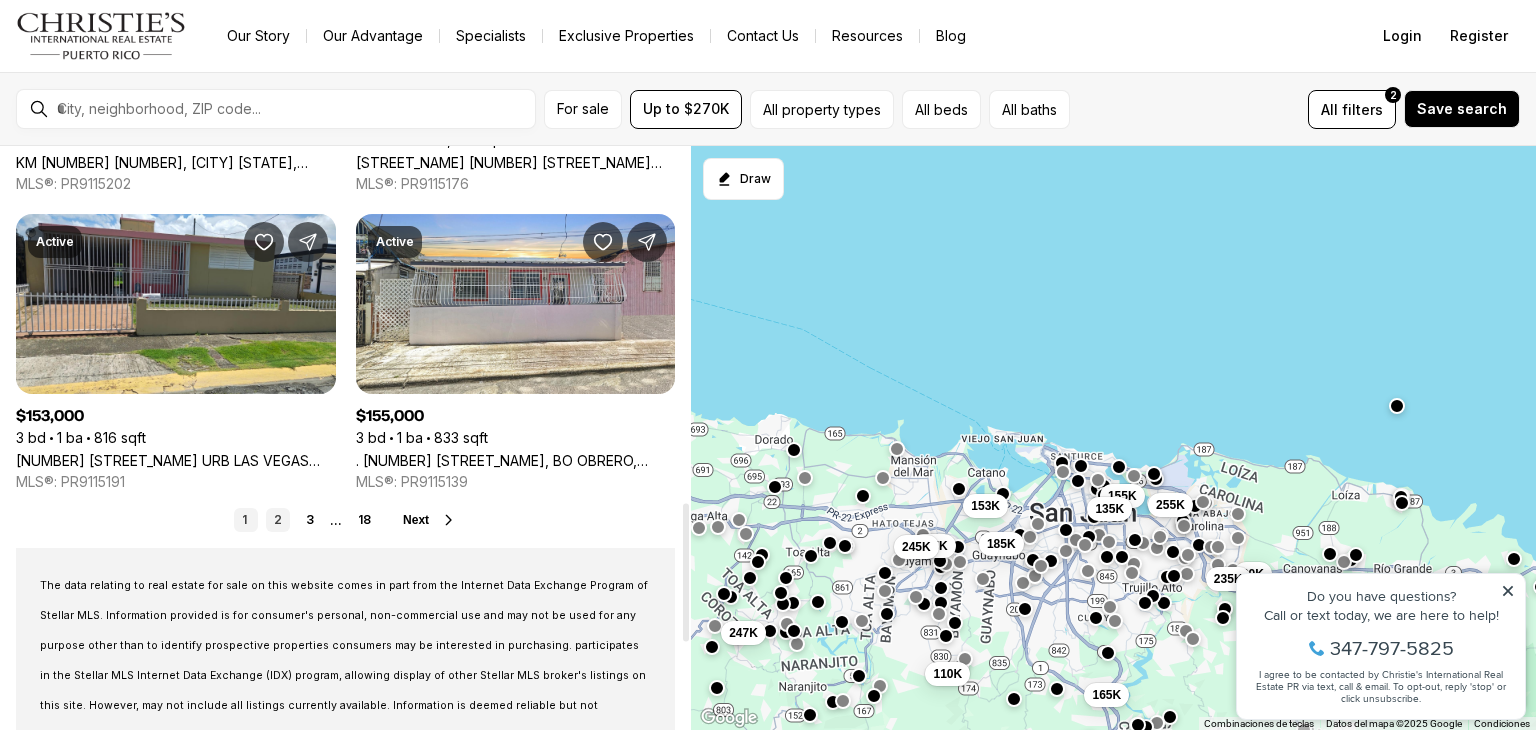 click on "2" at bounding box center [278, 520] 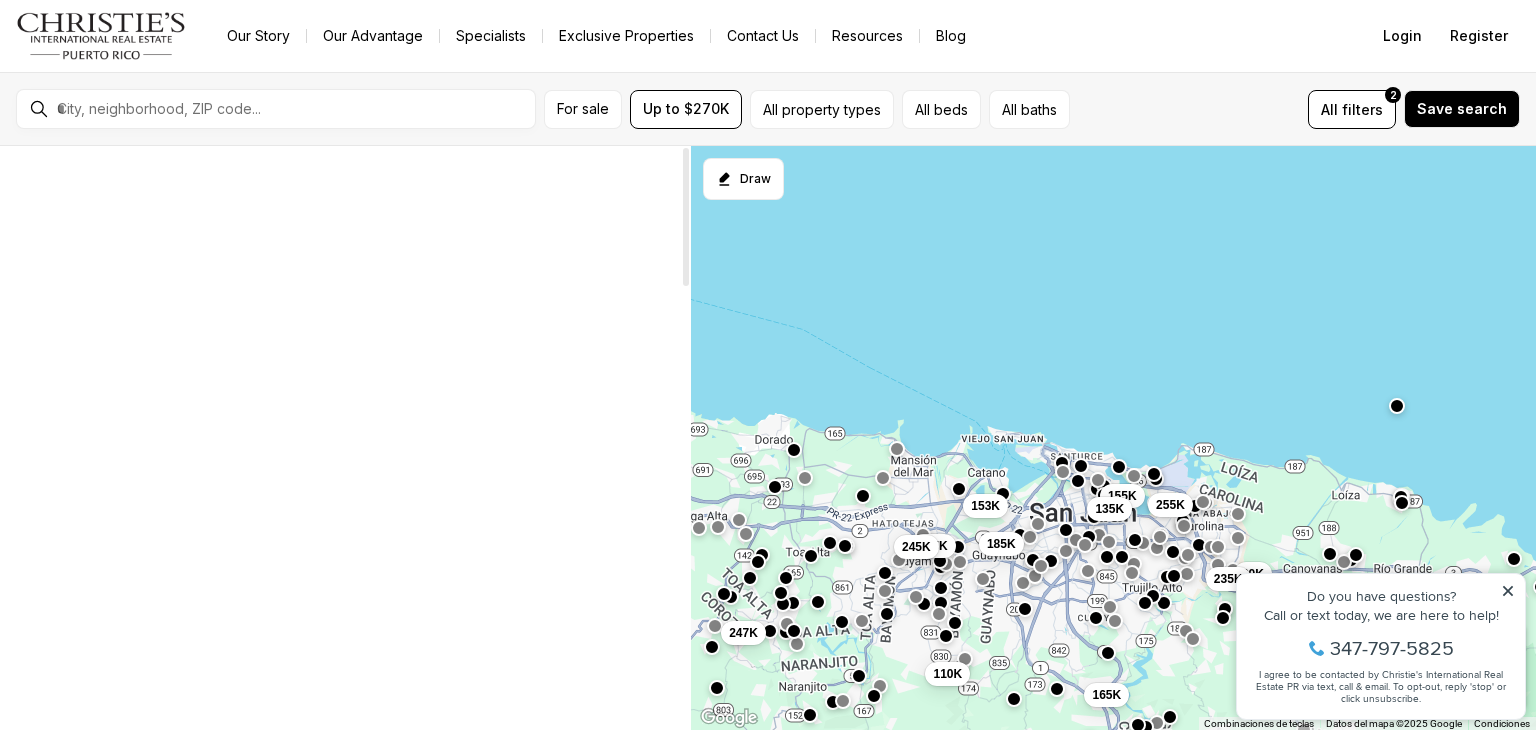 scroll, scrollTop: 0, scrollLeft: 0, axis: both 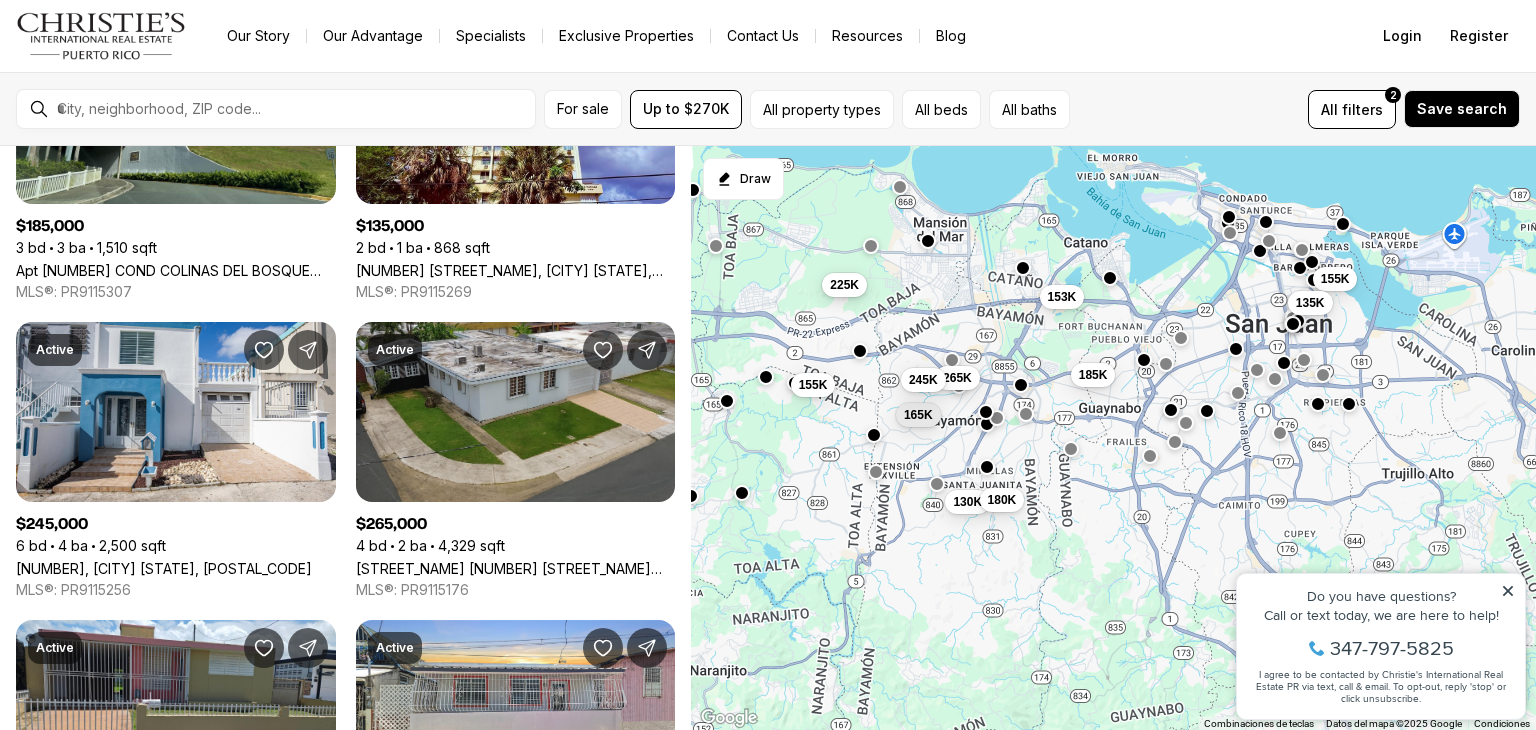 drag, startPoint x: 1052, startPoint y: 528, endPoint x: 858, endPoint y: 281, distance: 314.078 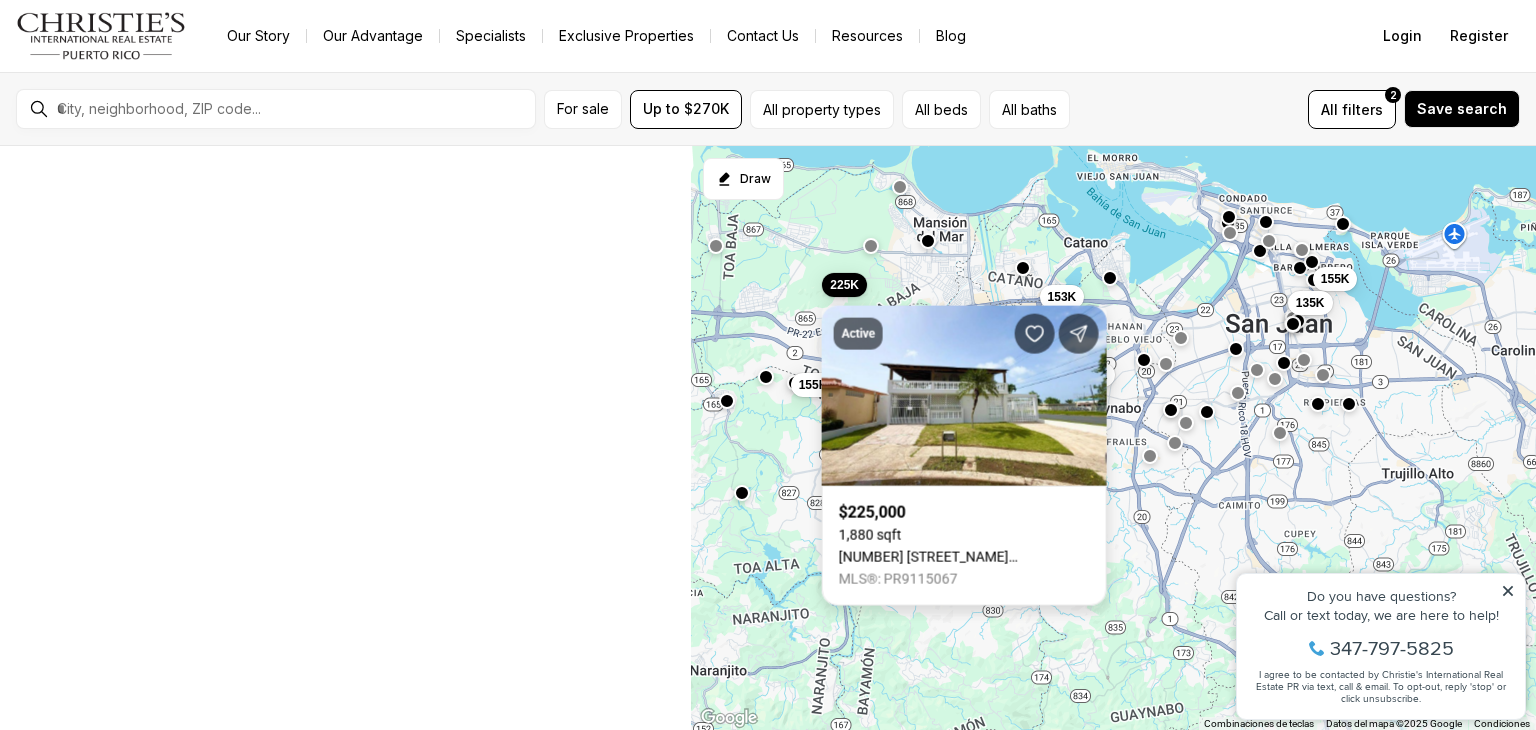 scroll, scrollTop: 0, scrollLeft: 0, axis: both 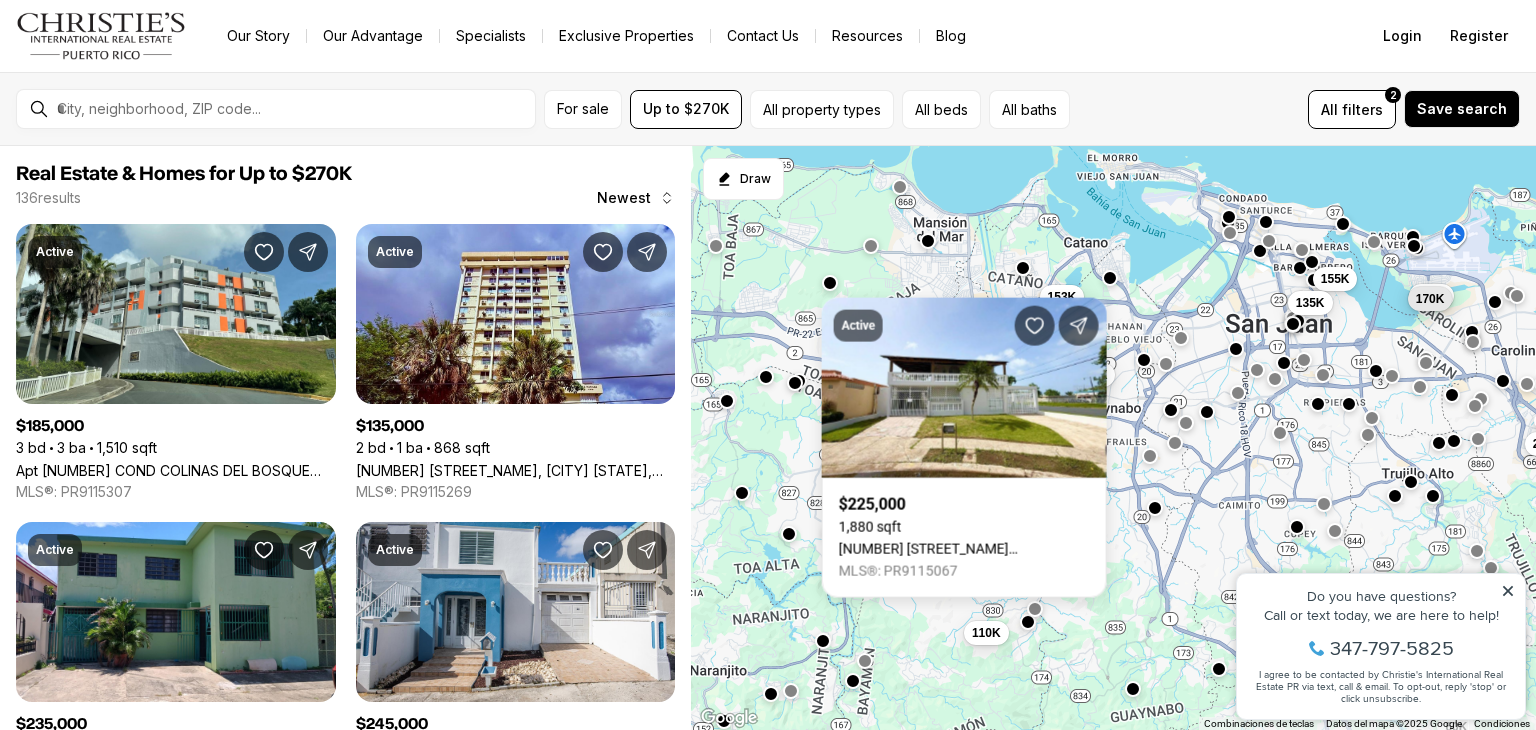 click on "155K 135K 153K 185K 265K 245K 235K 165K 60K 255K 170K 110K" at bounding box center (1113, 438) 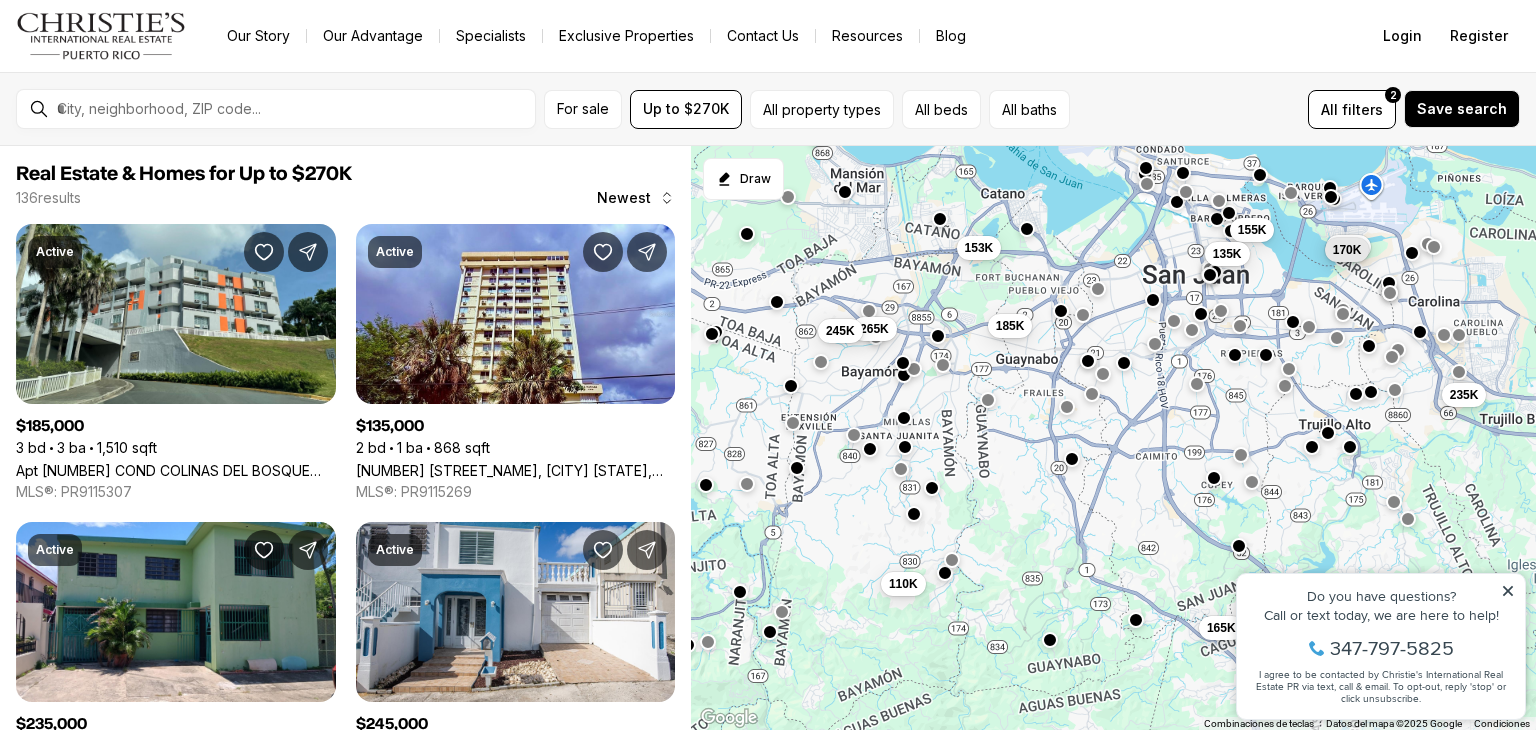 drag, startPoint x: 1092, startPoint y: 555, endPoint x: 1008, endPoint y: 504, distance: 98.270035 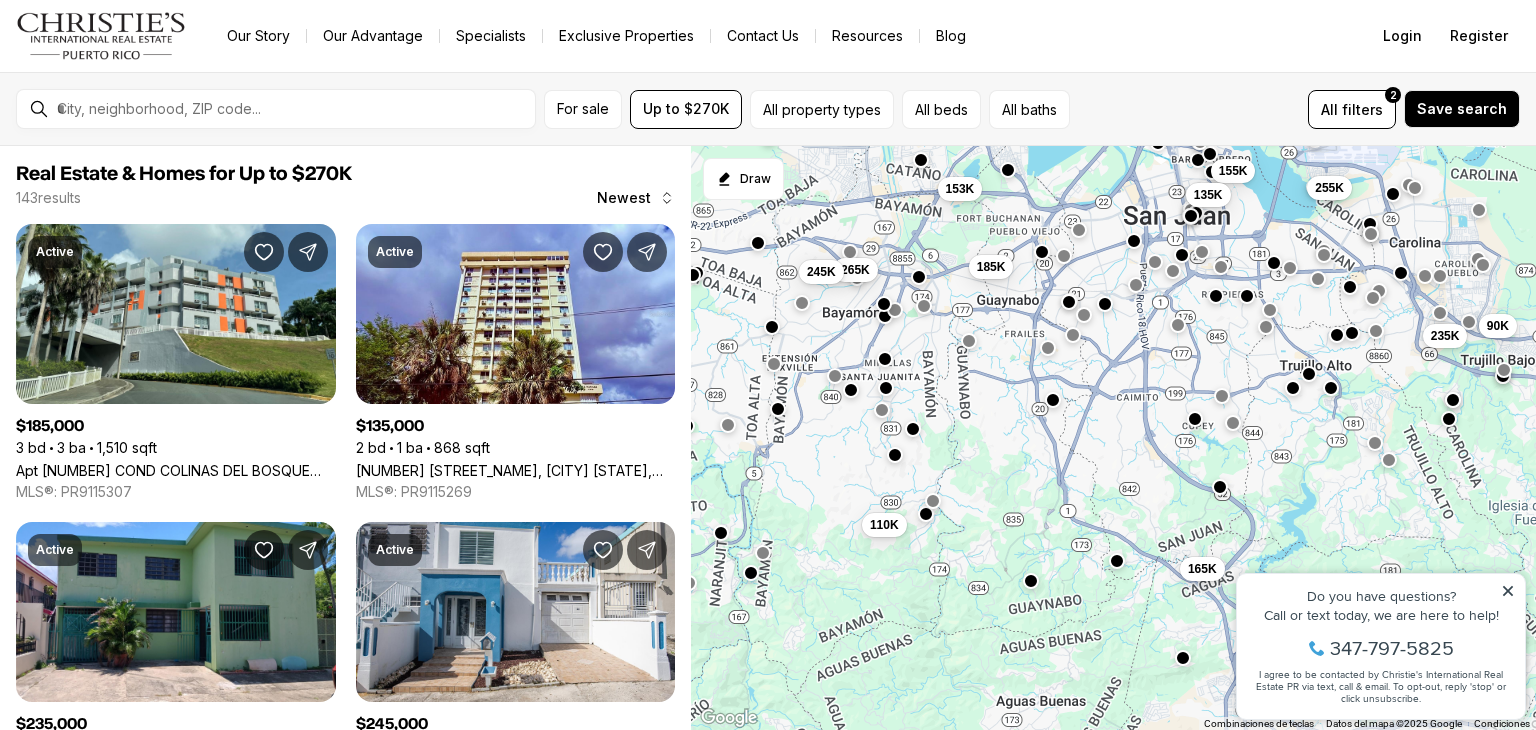 drag, startPoint x: 1030, startPoint y: 525, endPoint x: 1006, endPoint y: 454, distance: 74.94665 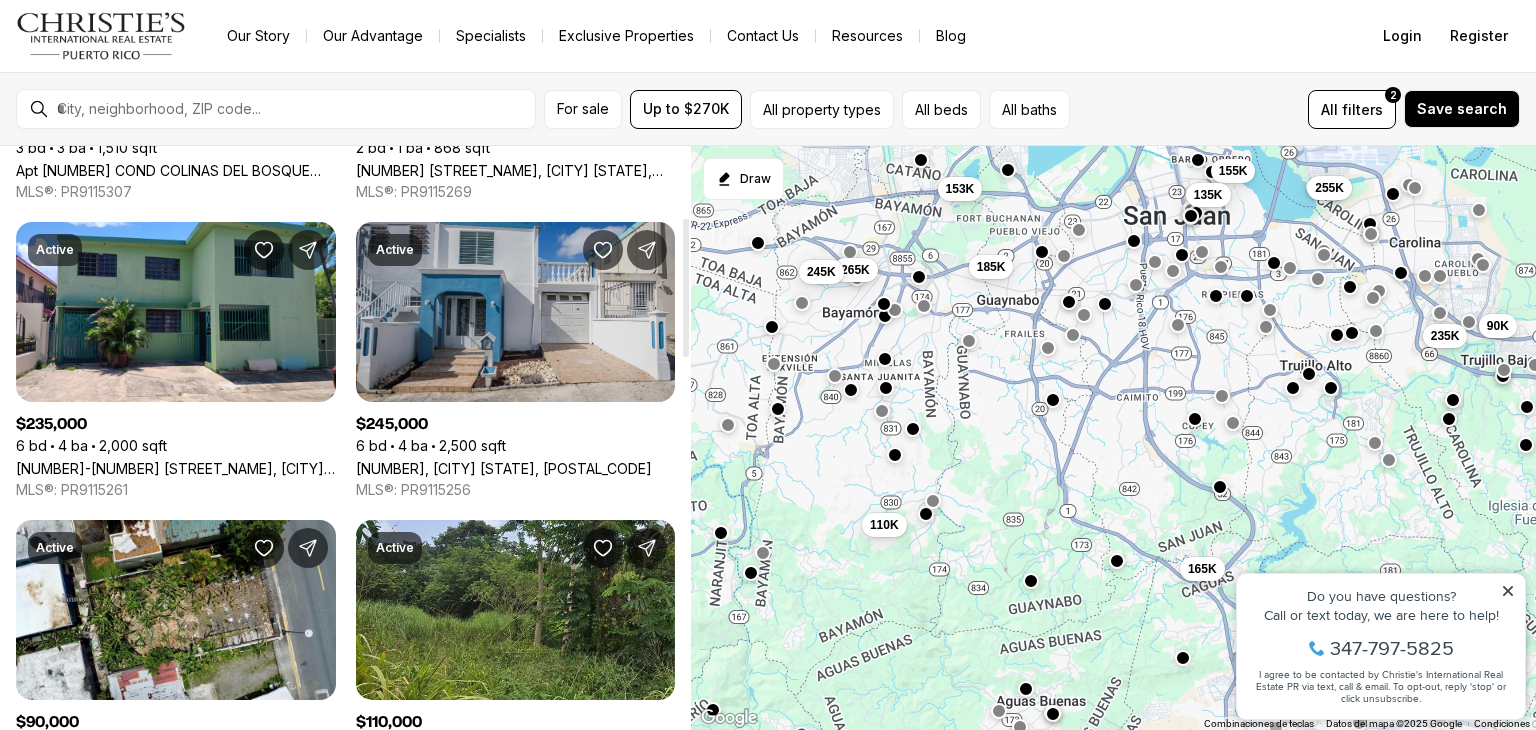 scroll, scrollTop: 400, scrollLeft: 0, axis: vertical 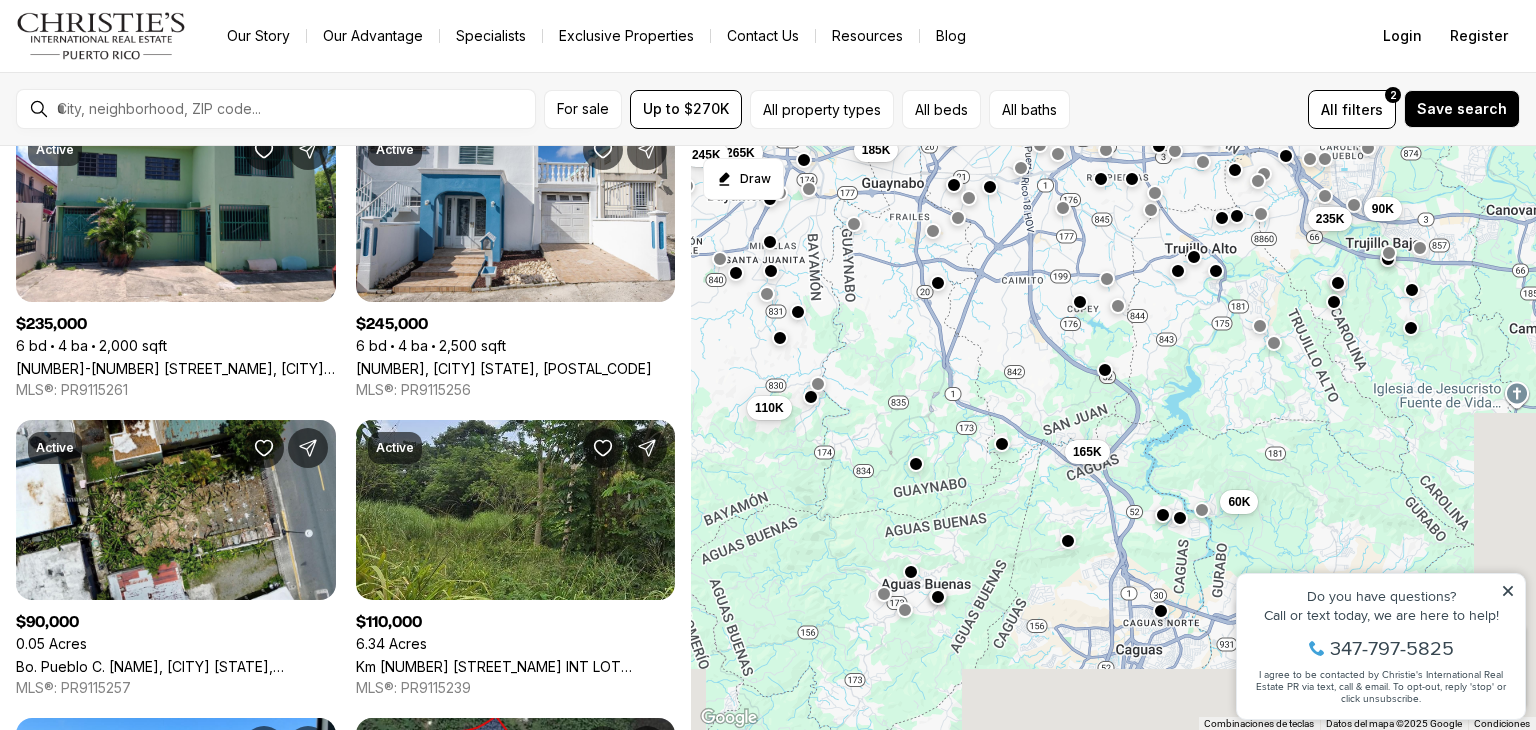 drag, startPoint x: 1128, startPoint y: 634, endPoint x: 988, endPoint y: 481, distance: 207.38611 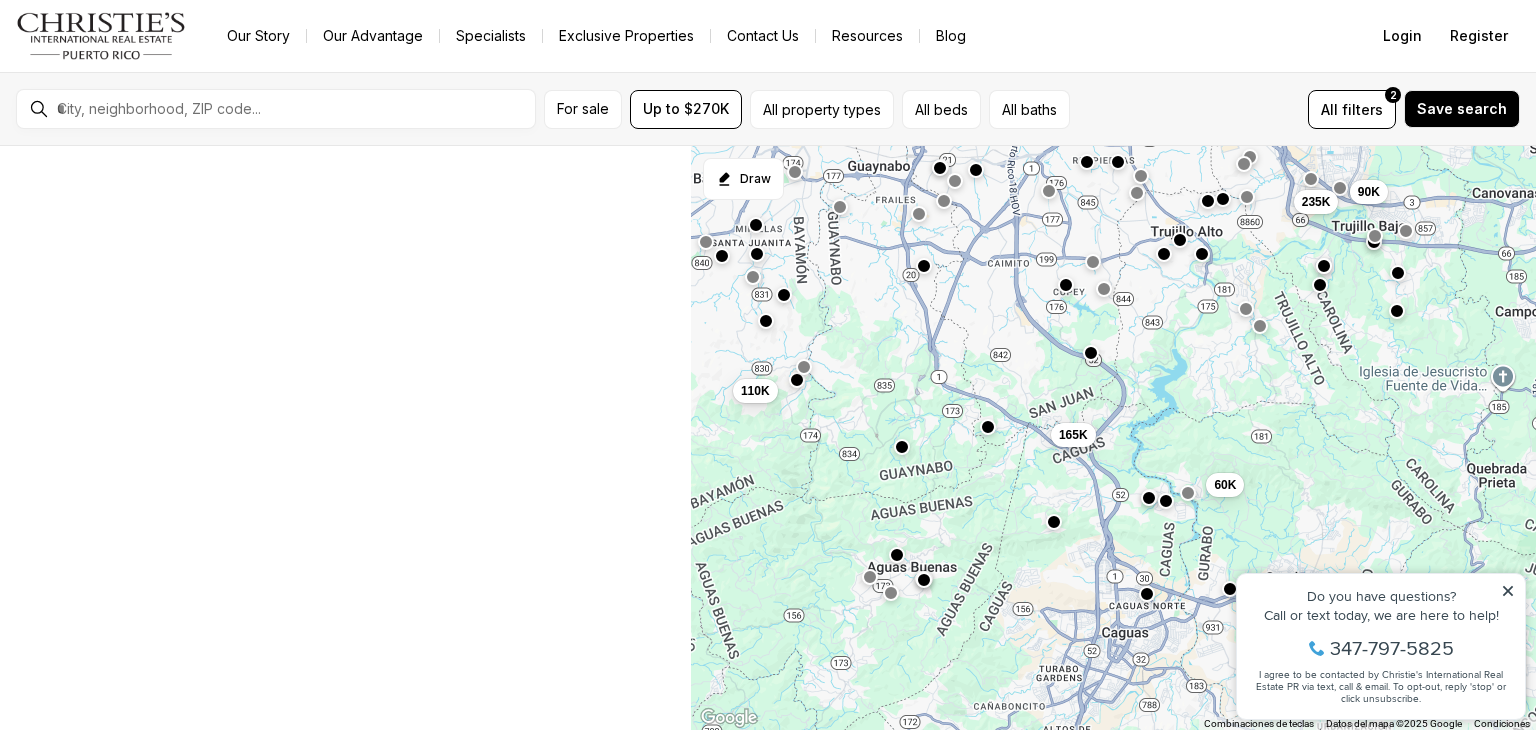 scroll, scrollTop: 0, scrollLeft: 0, axis: both 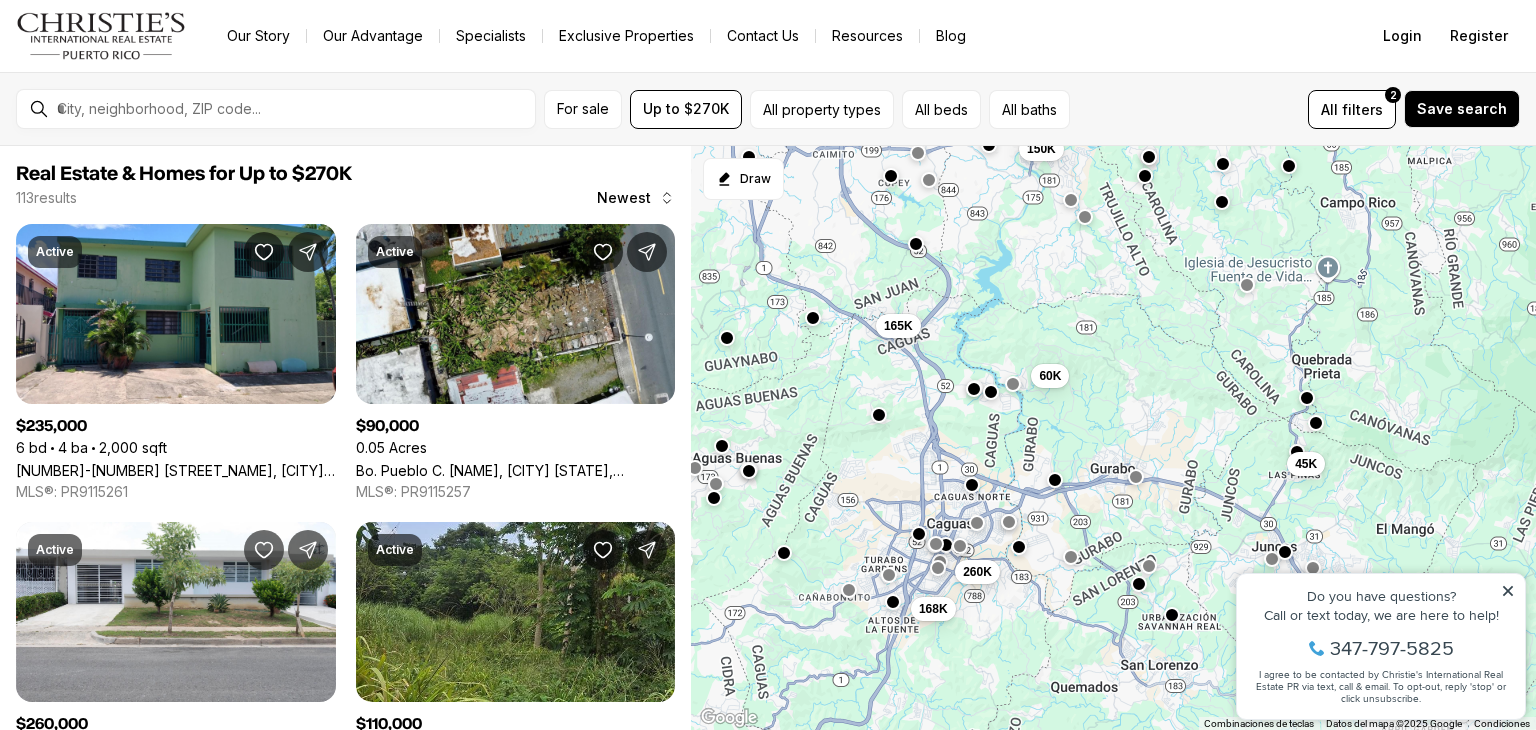 drag, startPoint x: 1064, startPoint y: 555, endPoint x: 880, endPoint y: 441, distance: 216.45323 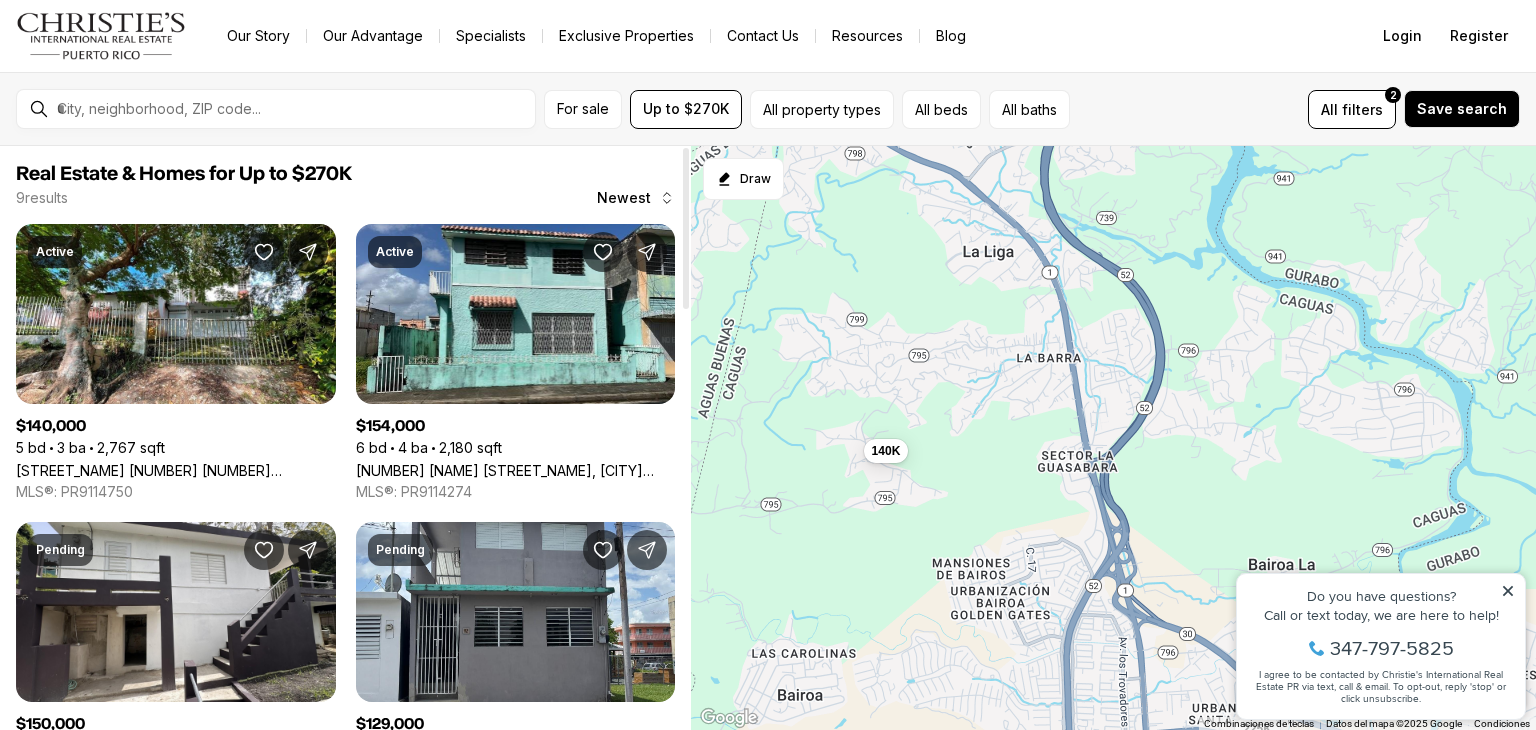 drag, startPoint x: 1104, startPoint y: 297, endPoint x: 836, endPoint y: 555, distance: 372.00537 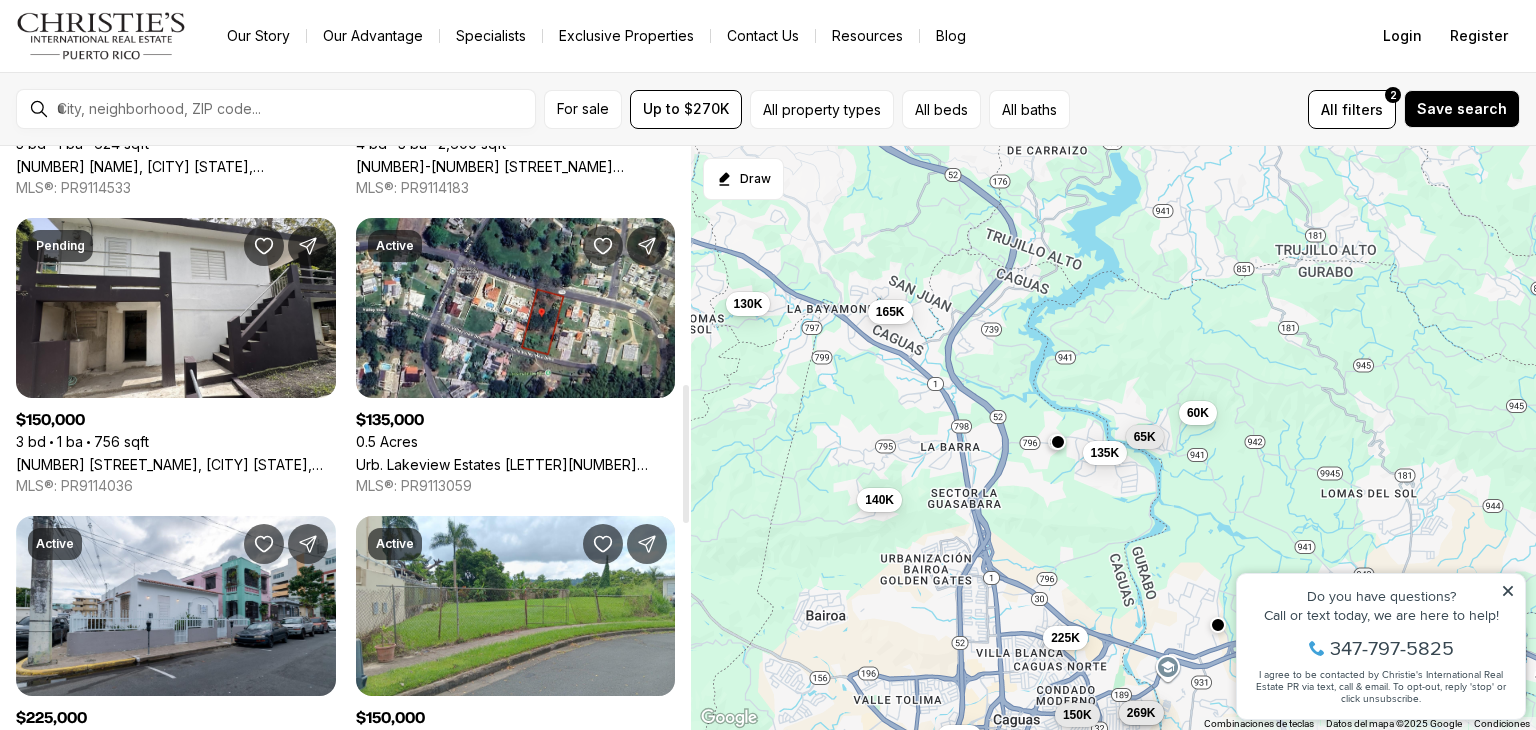 scroll, scrollTop: 1100, scrollLeft: 0, axis: vertical 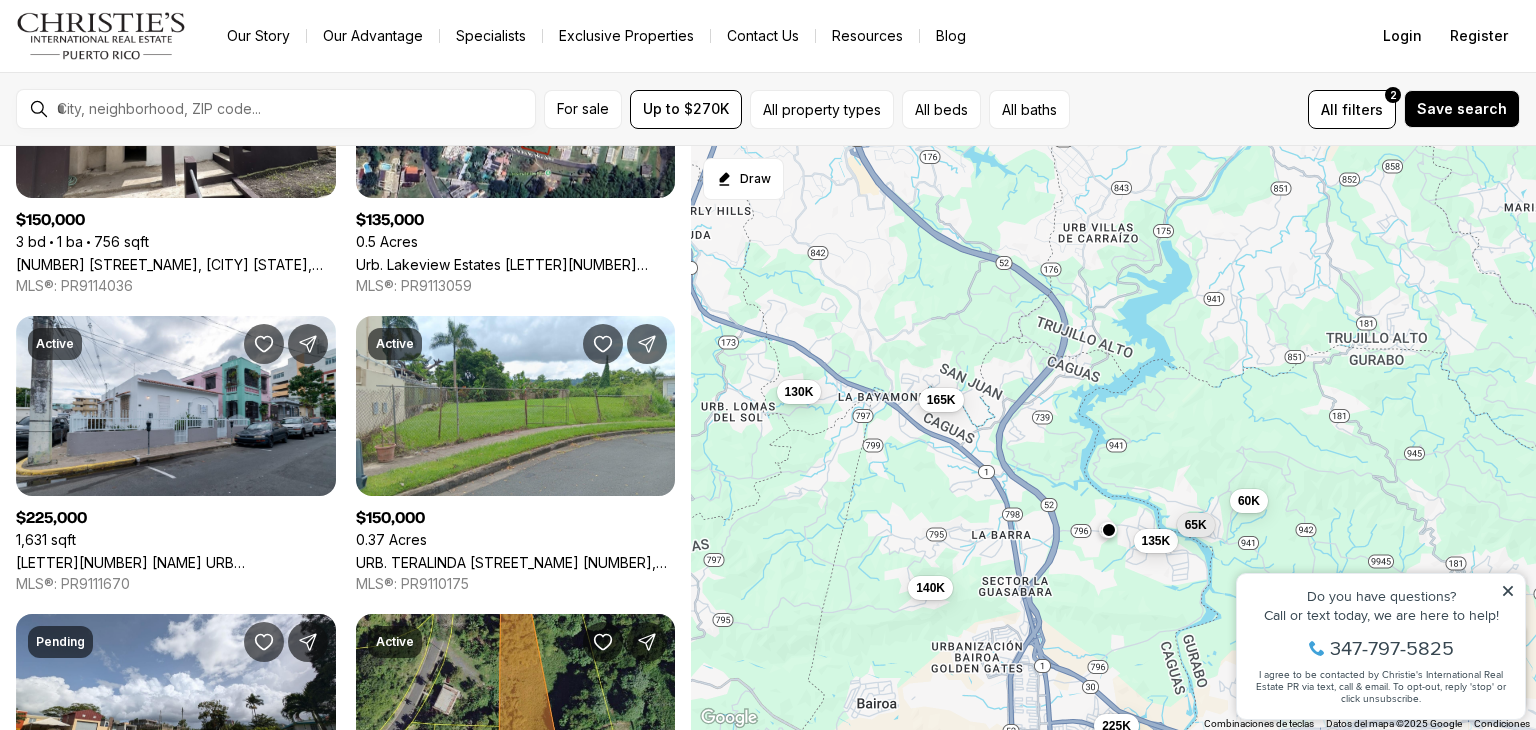 drag, startPoint x: 786, startPoint y: 487, endPoint x: 844, endPoint y: 582, distance: 111.305885 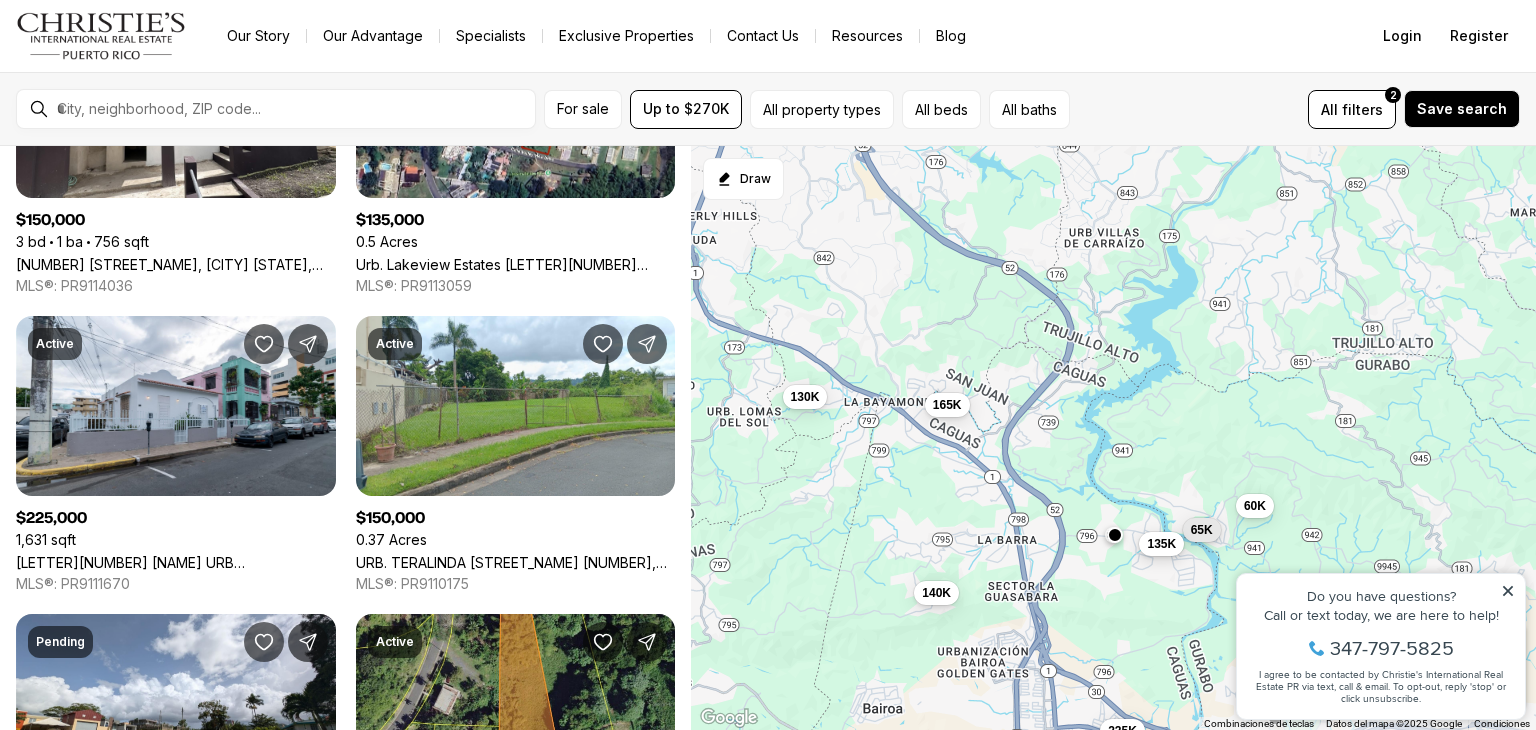 scroll, scrollTop: 0, scrollLeft: 0, axis: both 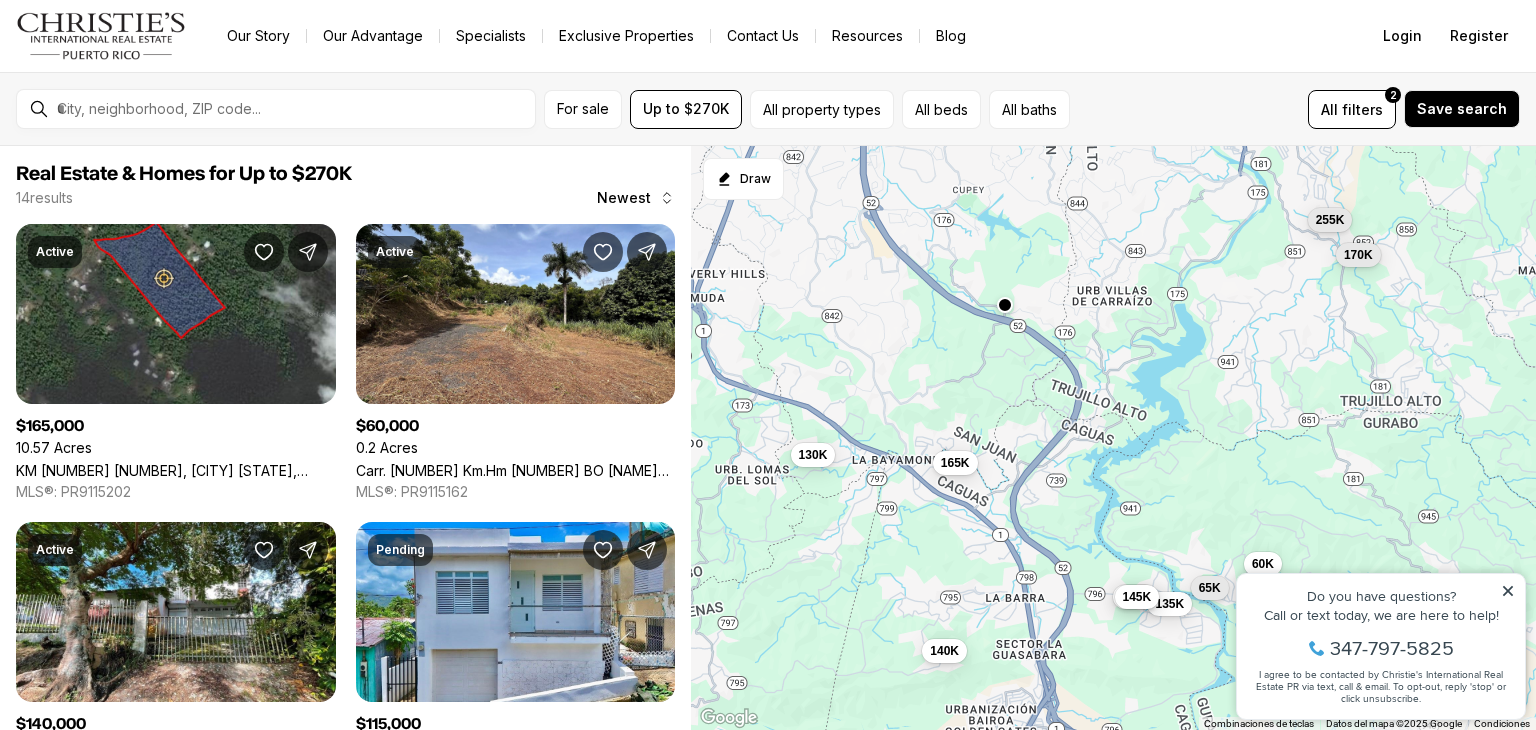 drag, startPoint x: 1194, startPoint y: 408, endPoint x: 1204, endPoint y: 472, distance: 64.77654 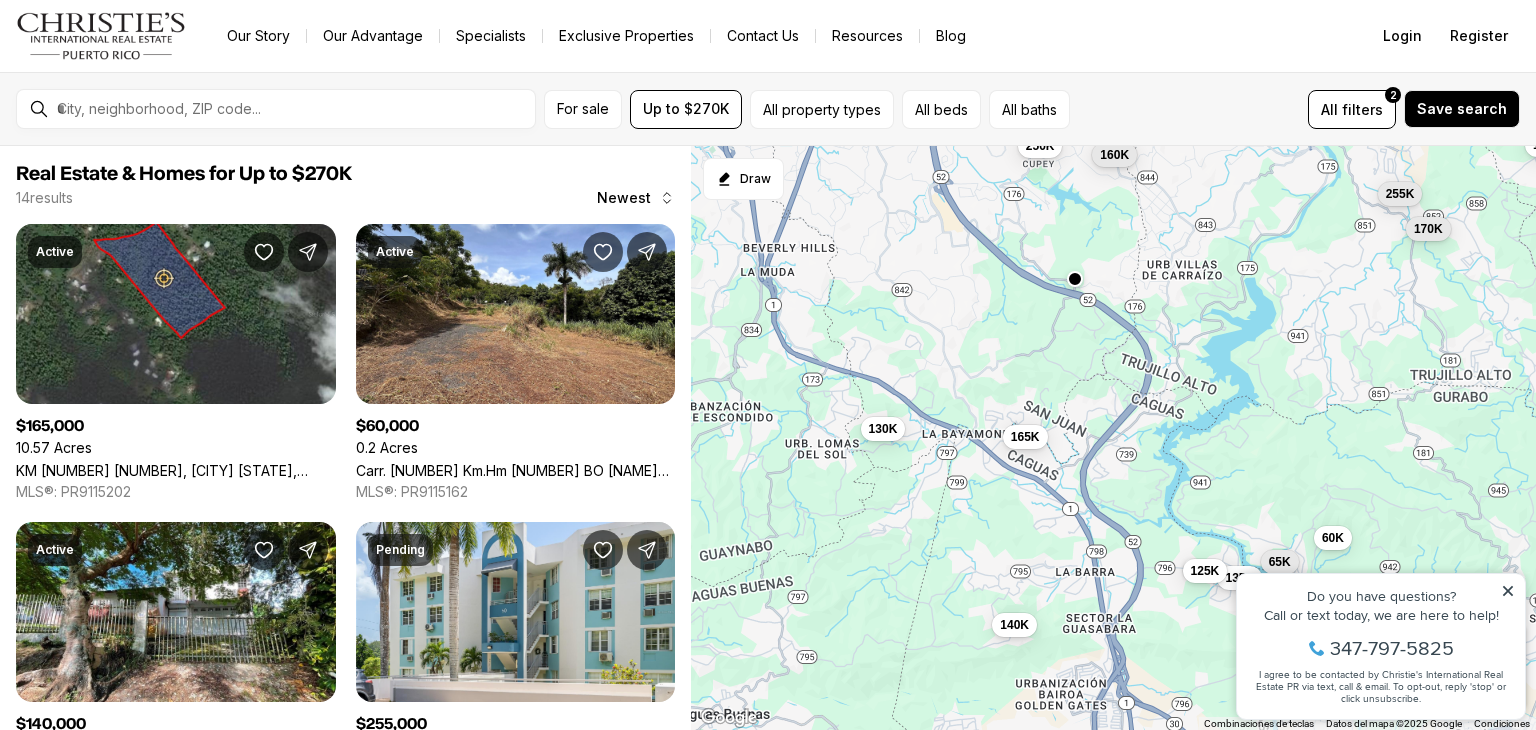 drag, startPoint x: 976, startPoint y: 391, endPoint x: 1048, endPoint y: 361, distance: 78 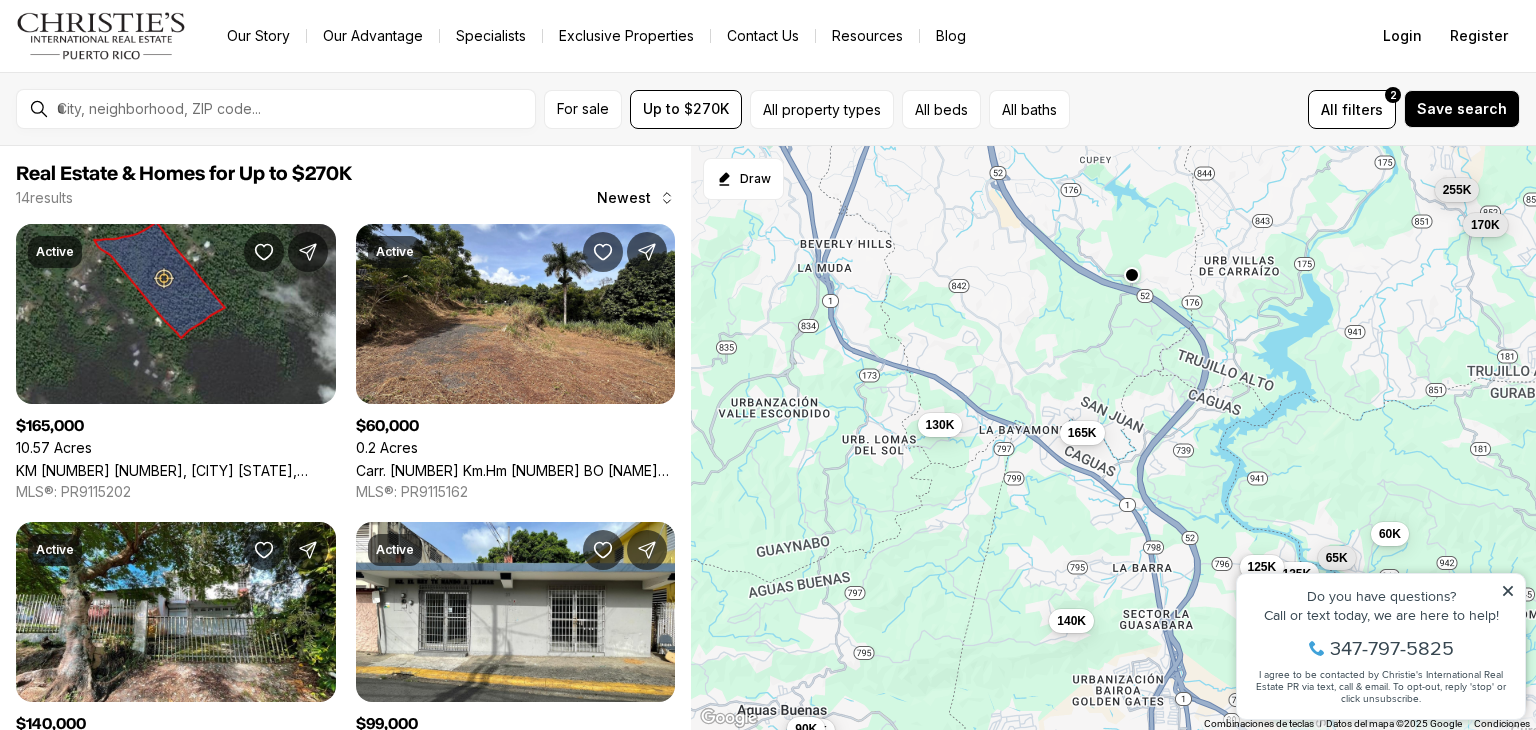 drag, startPoint x: 954, startPoint y: 342, endPoint x: 1015, endPoint y: 338, distance: 61.13101 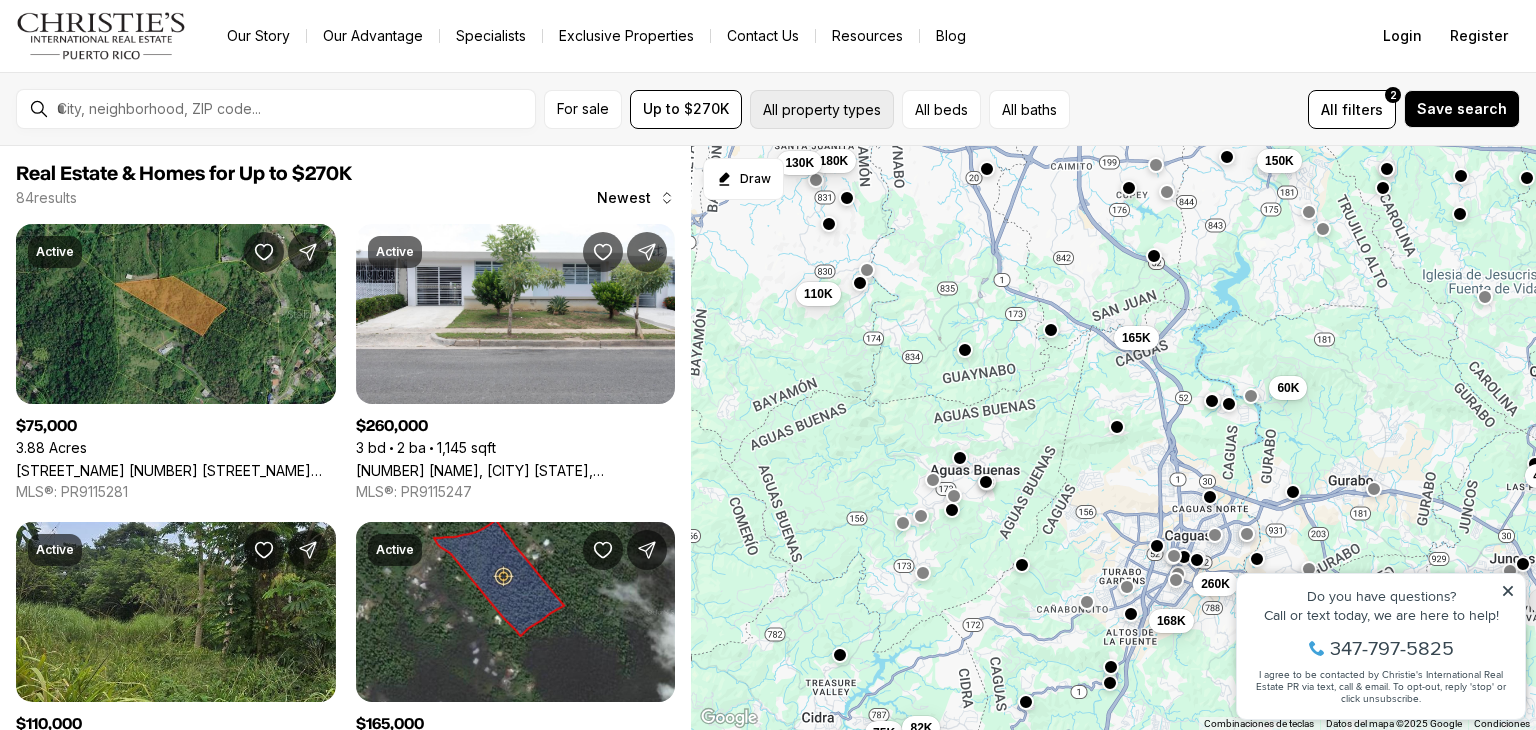 click on "All property types" at bounding box center [822, 109] 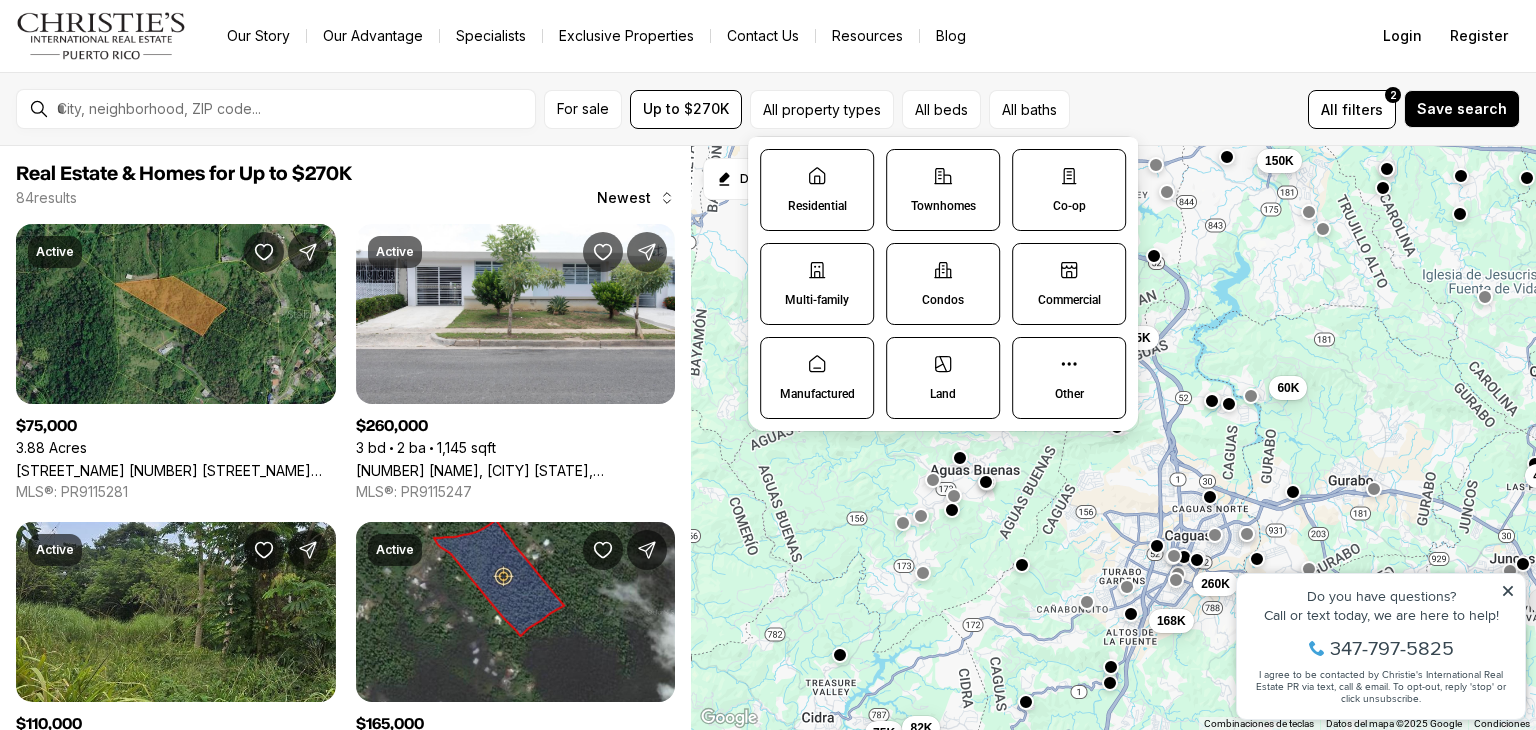 click on "Residential" at bounding box center (817, 206) 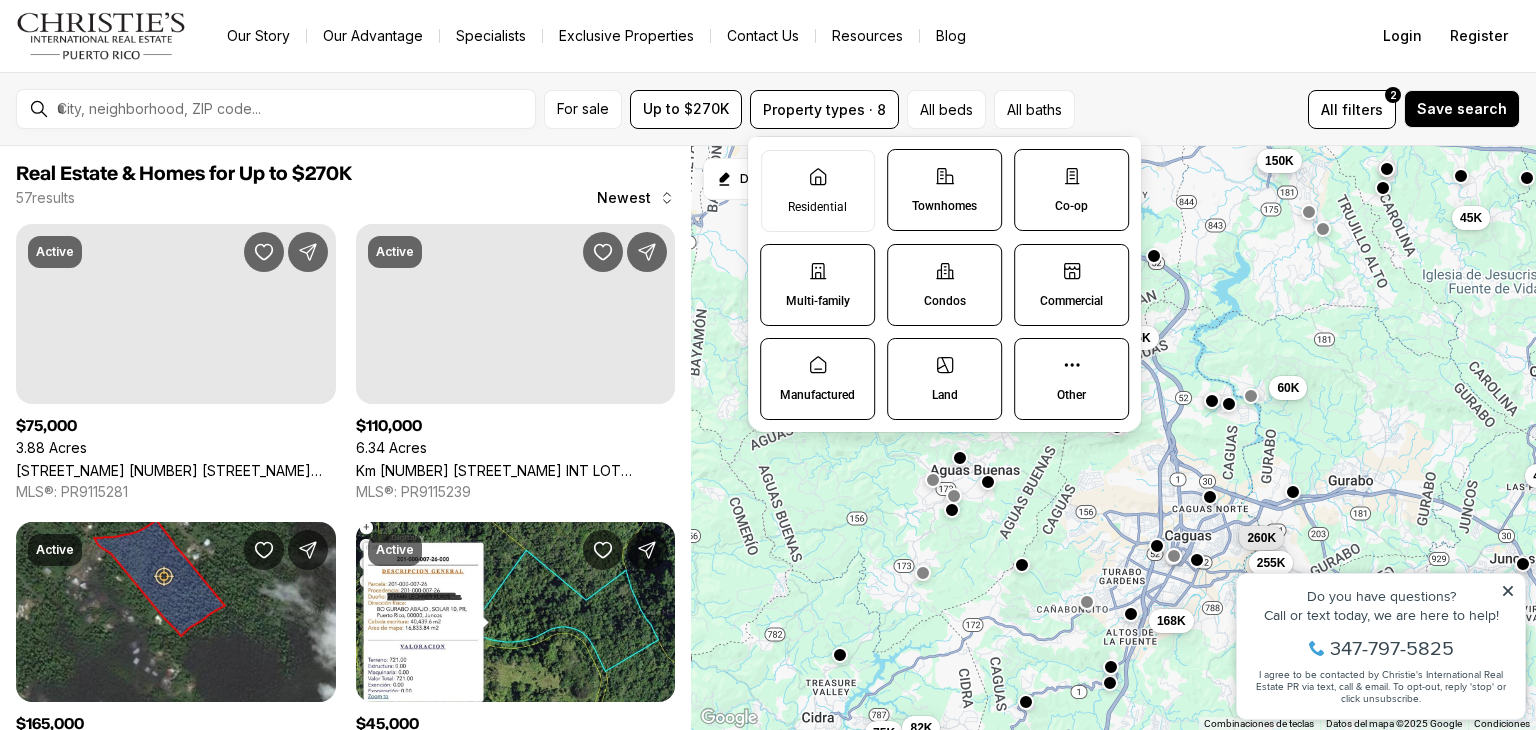 click on "Multi-family" at bounding box center (817, 285) 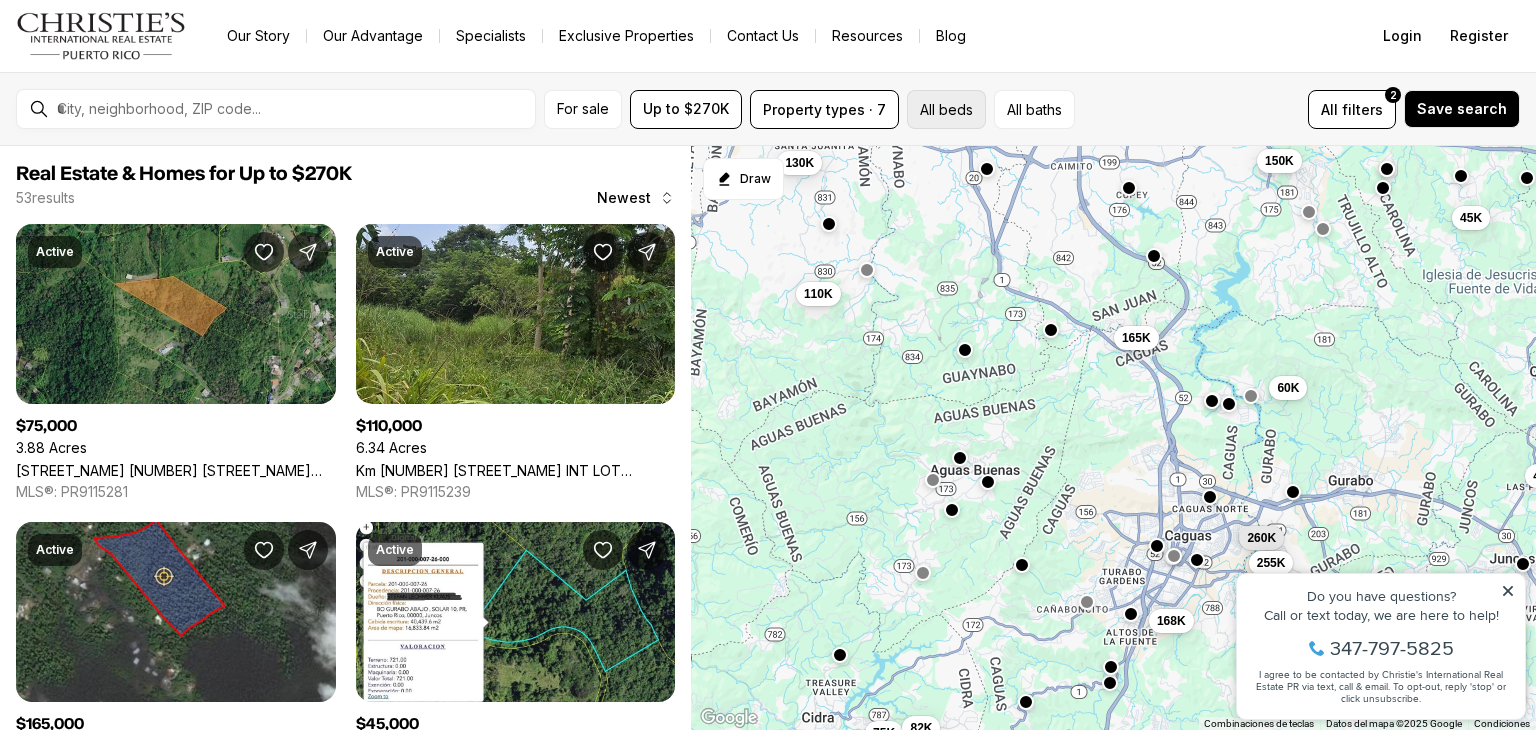 click on "All beds" at bounding box center [946, 109] 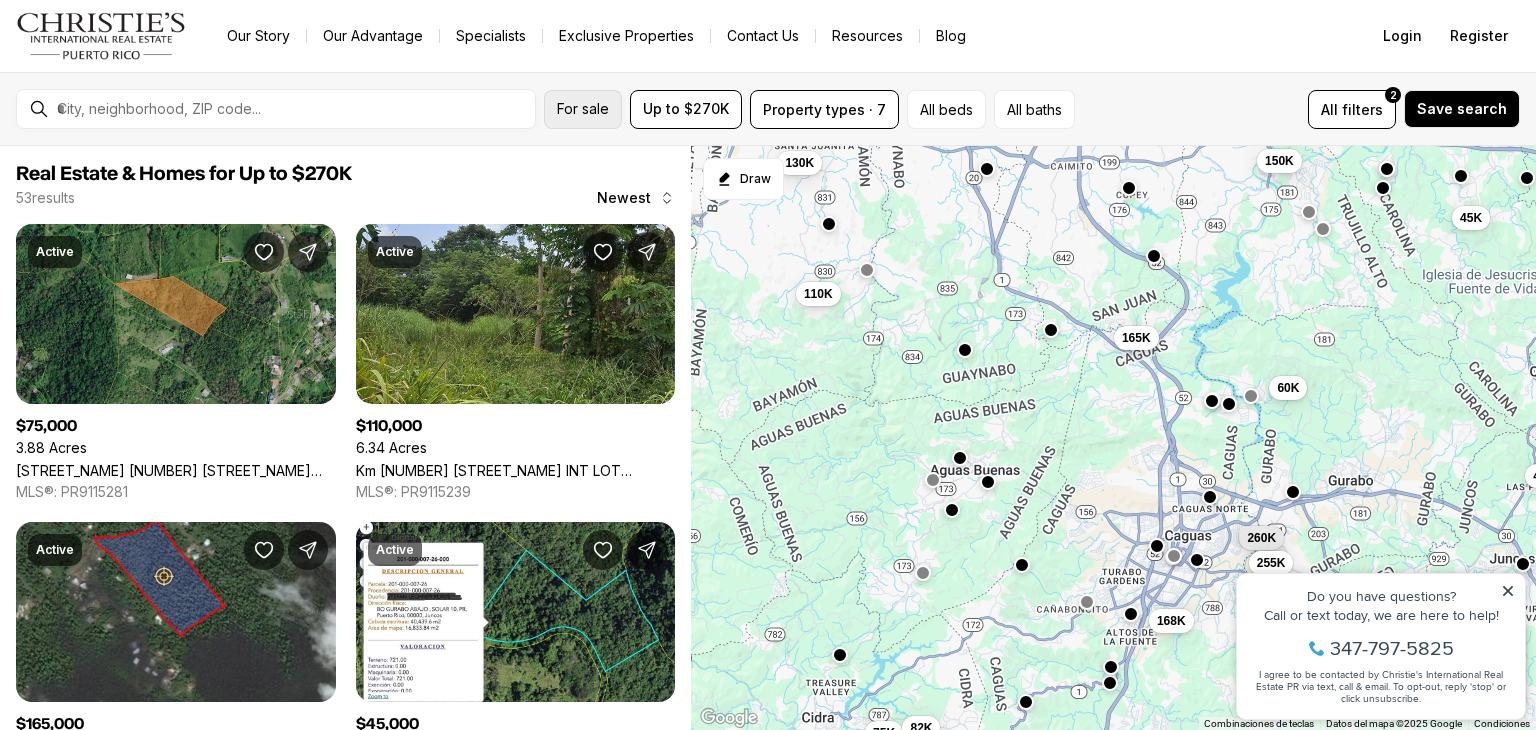 click on "For sale" at bounding box center [583, 109] 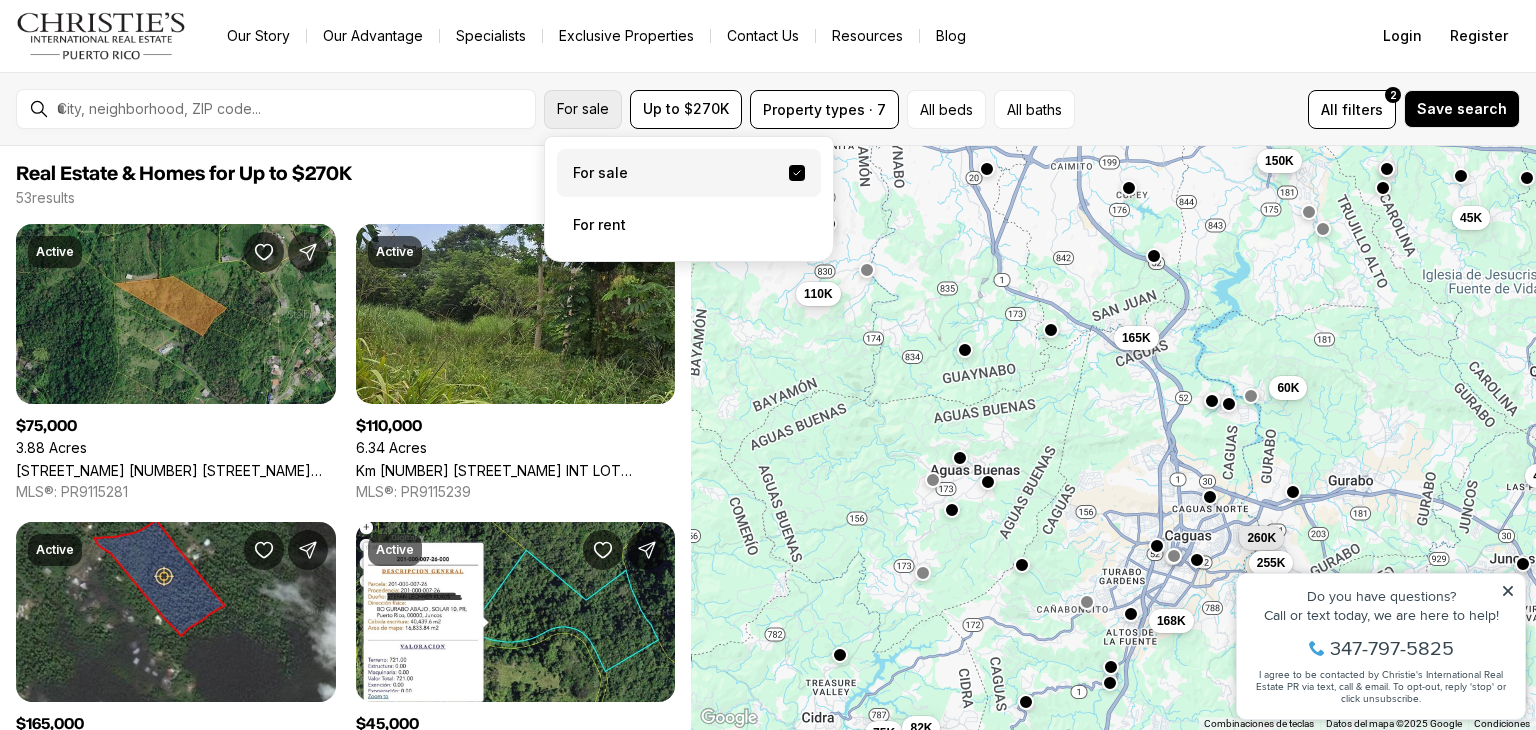 click on "For sale" at bounding box center [583, 109] 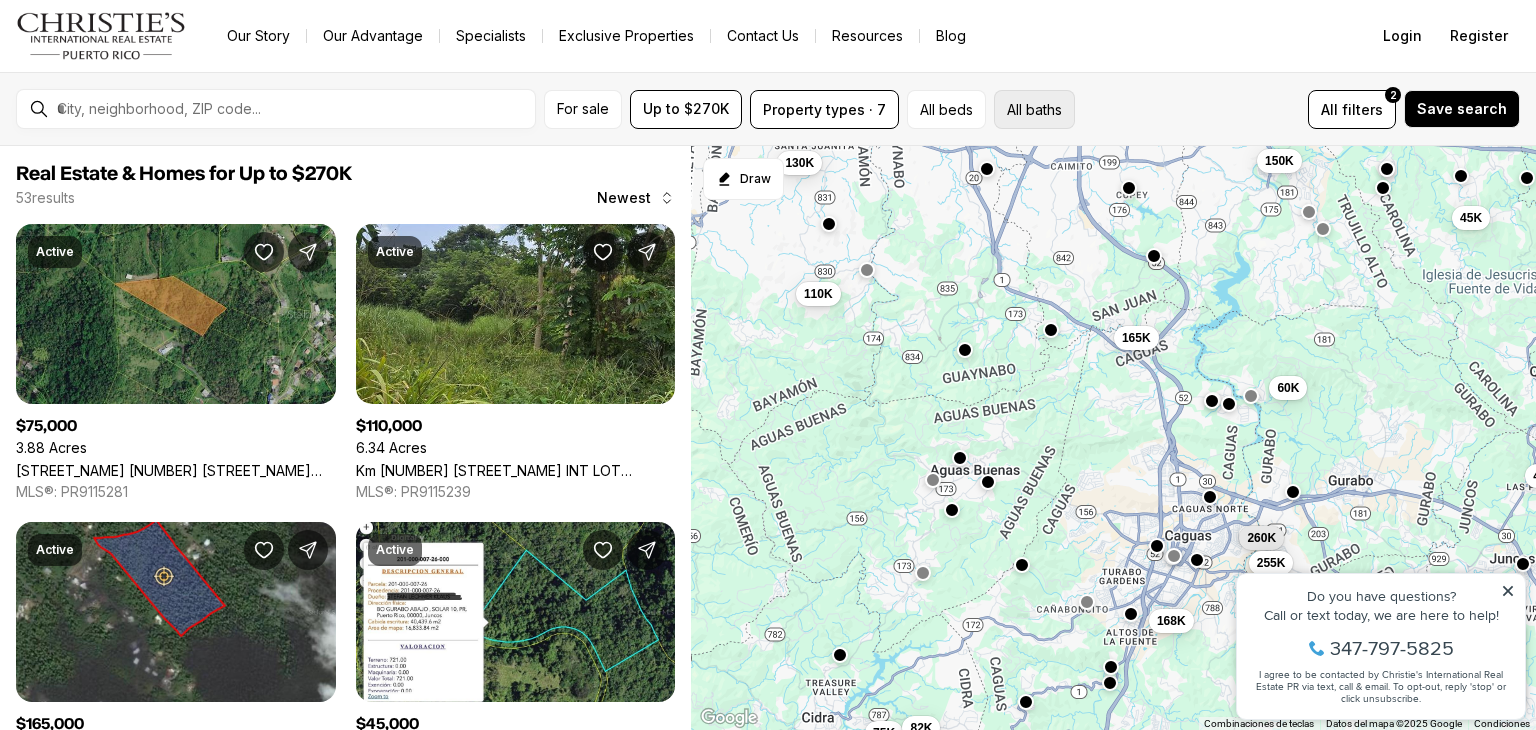 click on "All baths" at bounding box center (1034, 109) 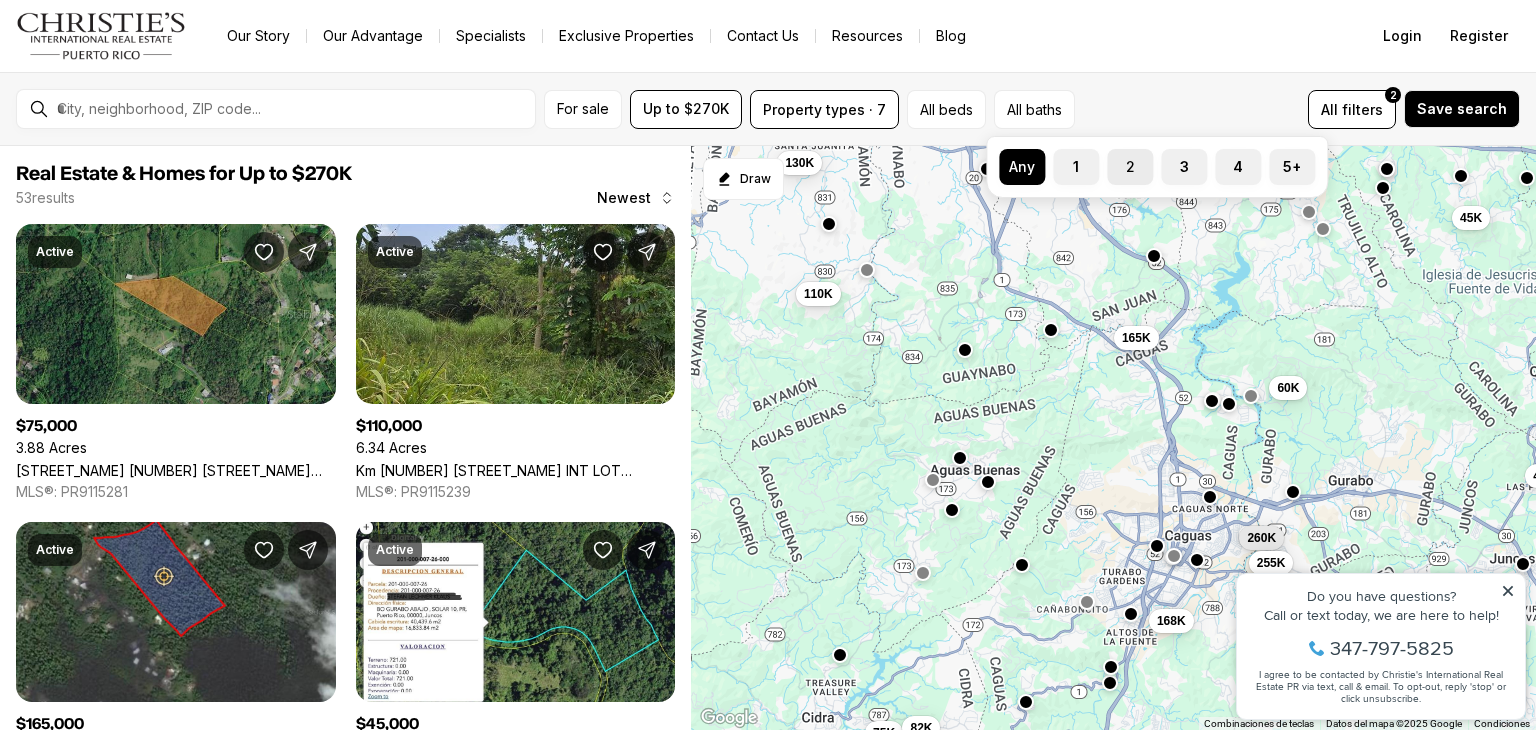 click on "2" at bounding box center (1130, 167) 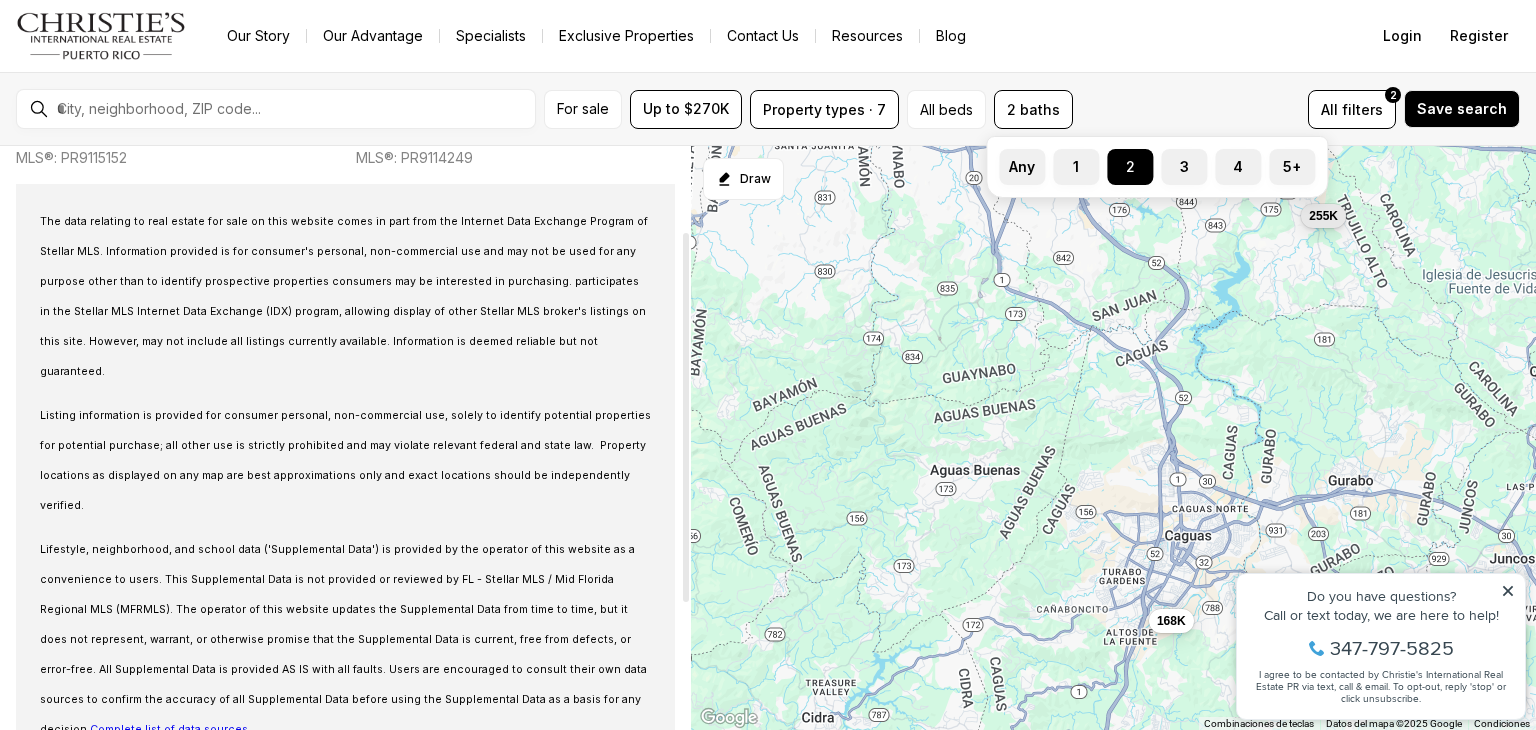 scroll, scrollTop: 34, scrollLeft: 0, axis: vertical 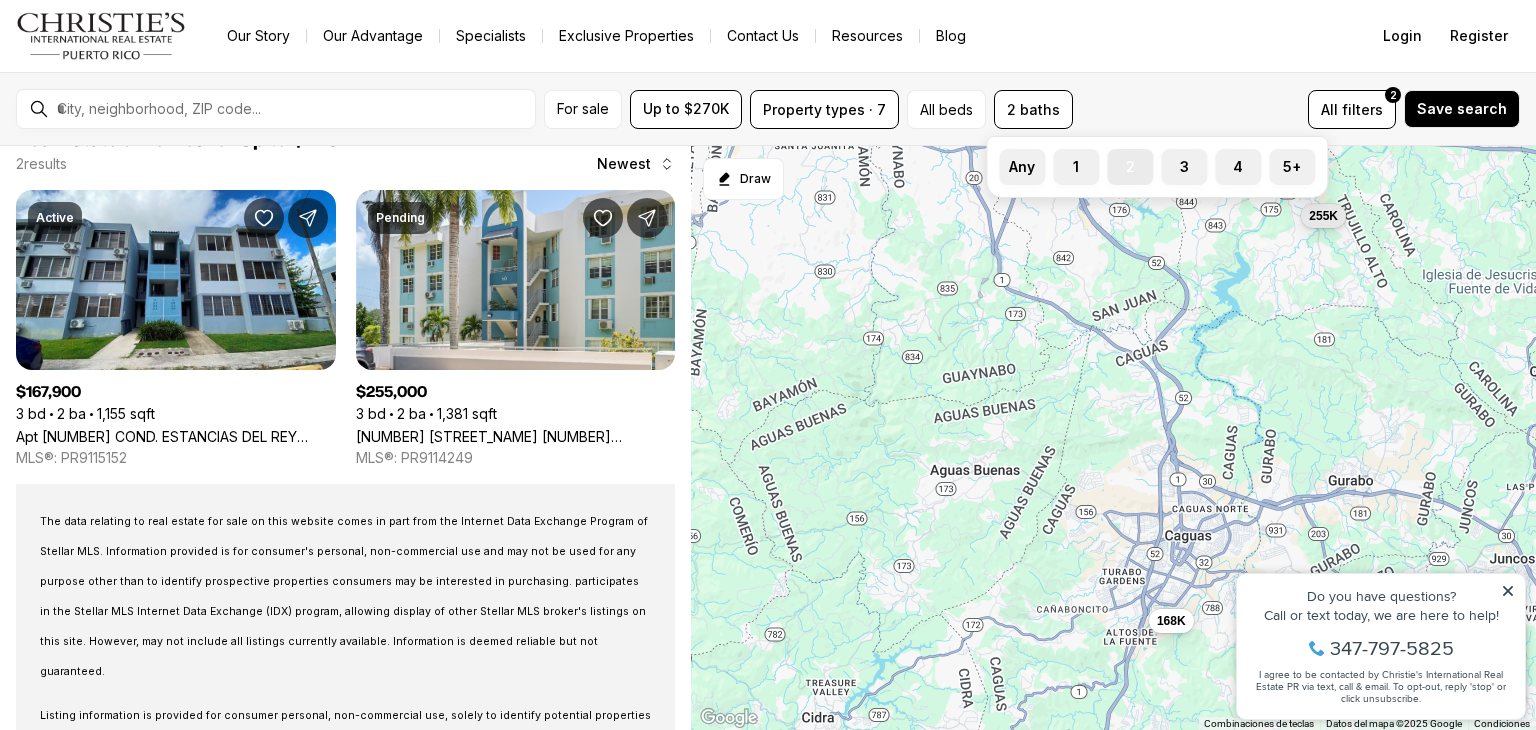 click on "2" at bounding box center [1130, 167] 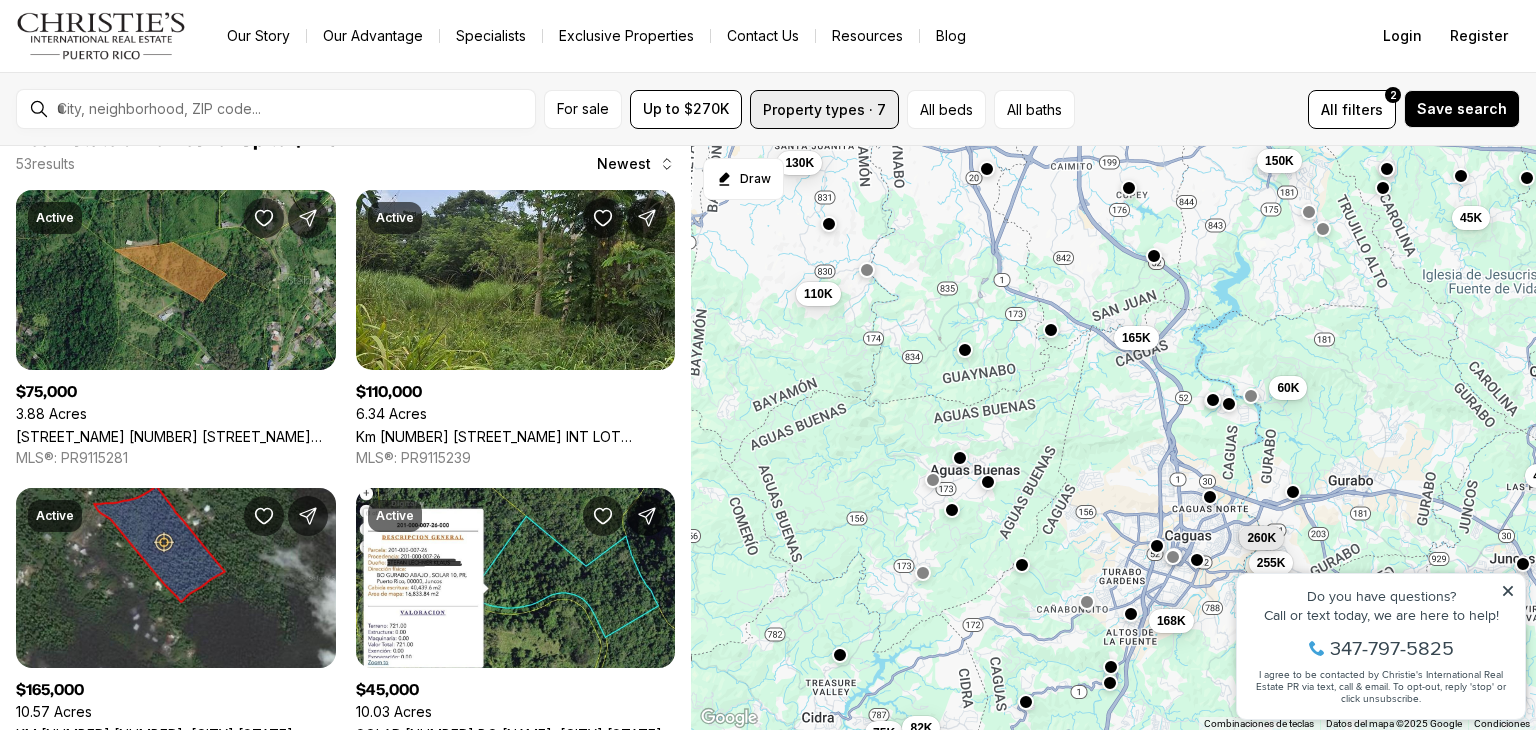 click on "Property types · 7" at bounding box center [824, 109] 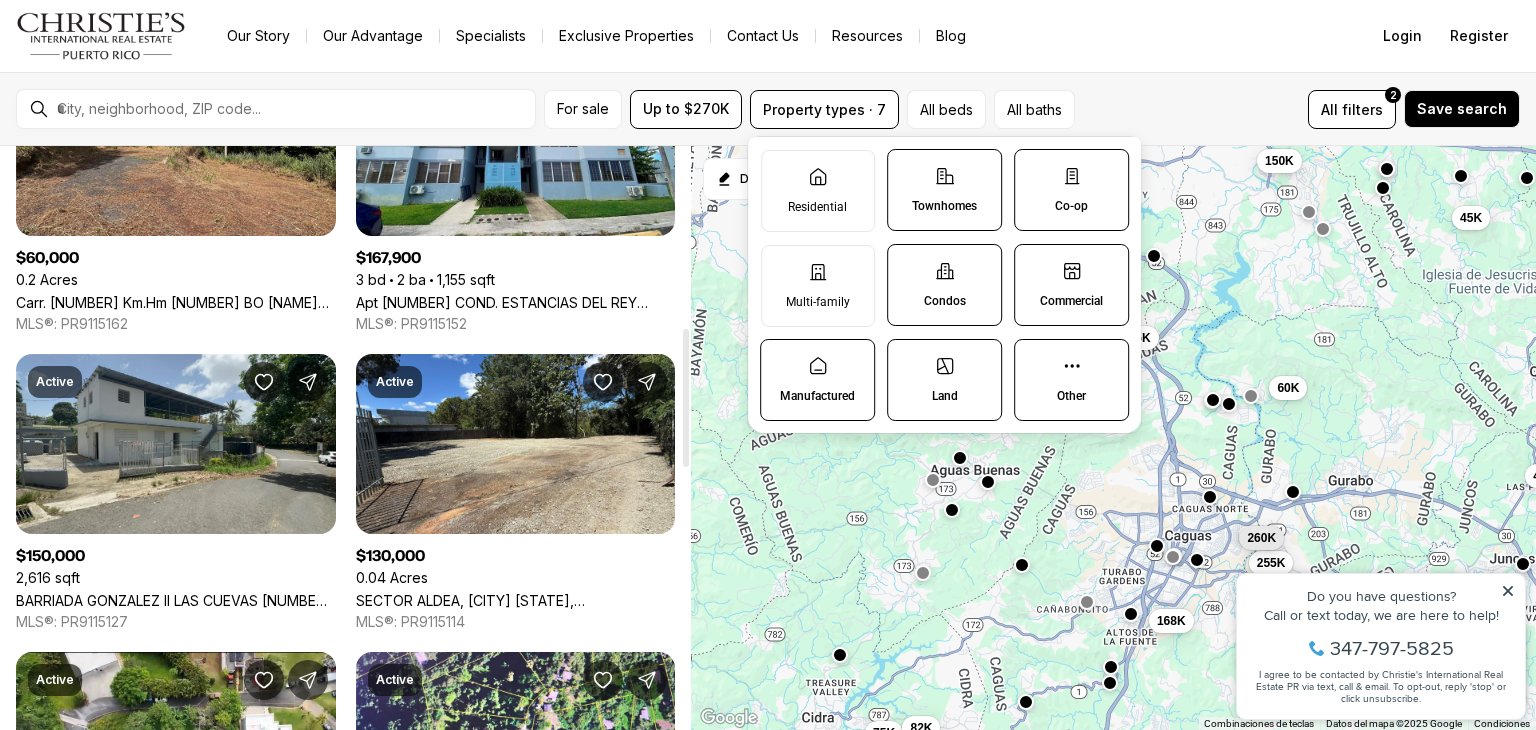 scroll, scrollTop: 0, scrollLeft: 0, axis: both 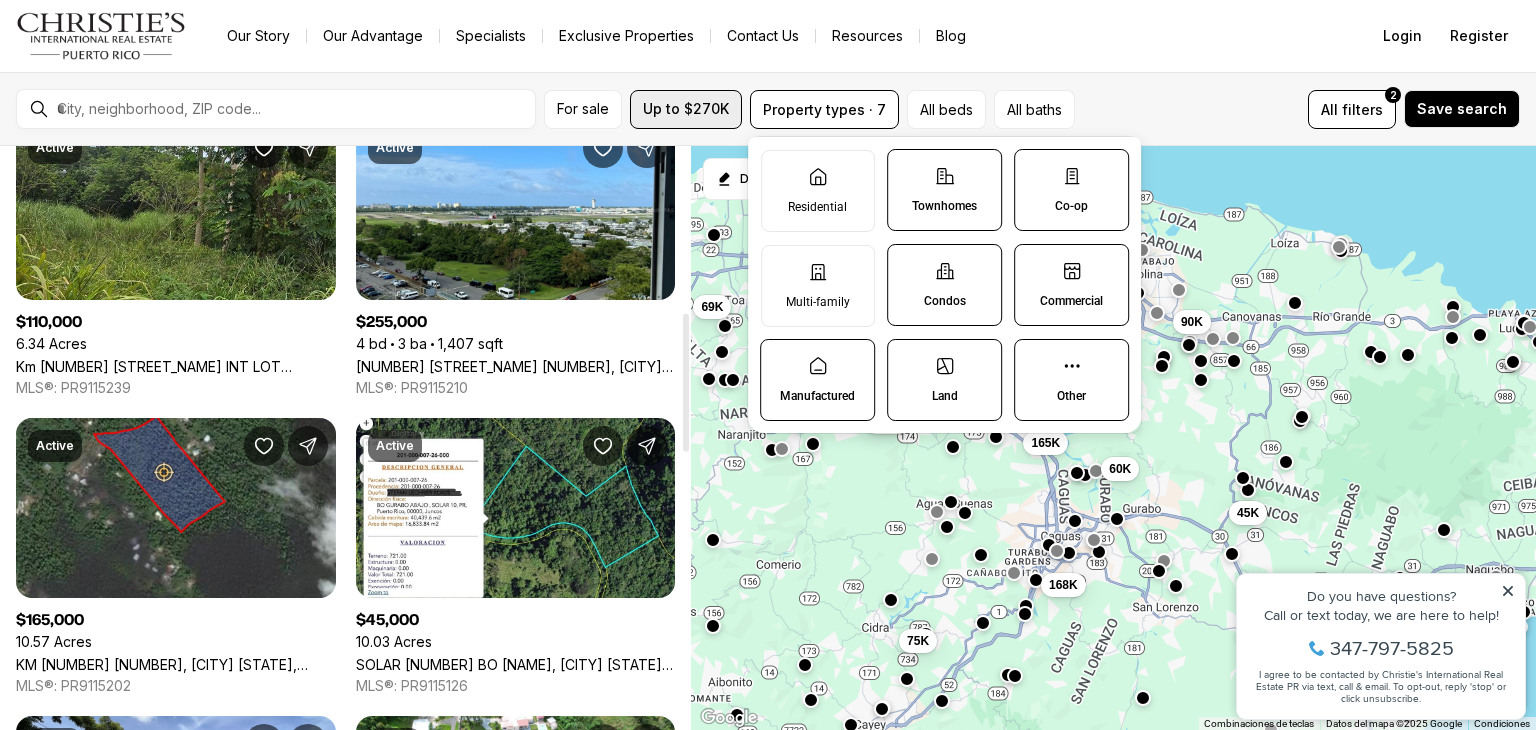 click on "Up to $270K" at bounding box center (686, 109) 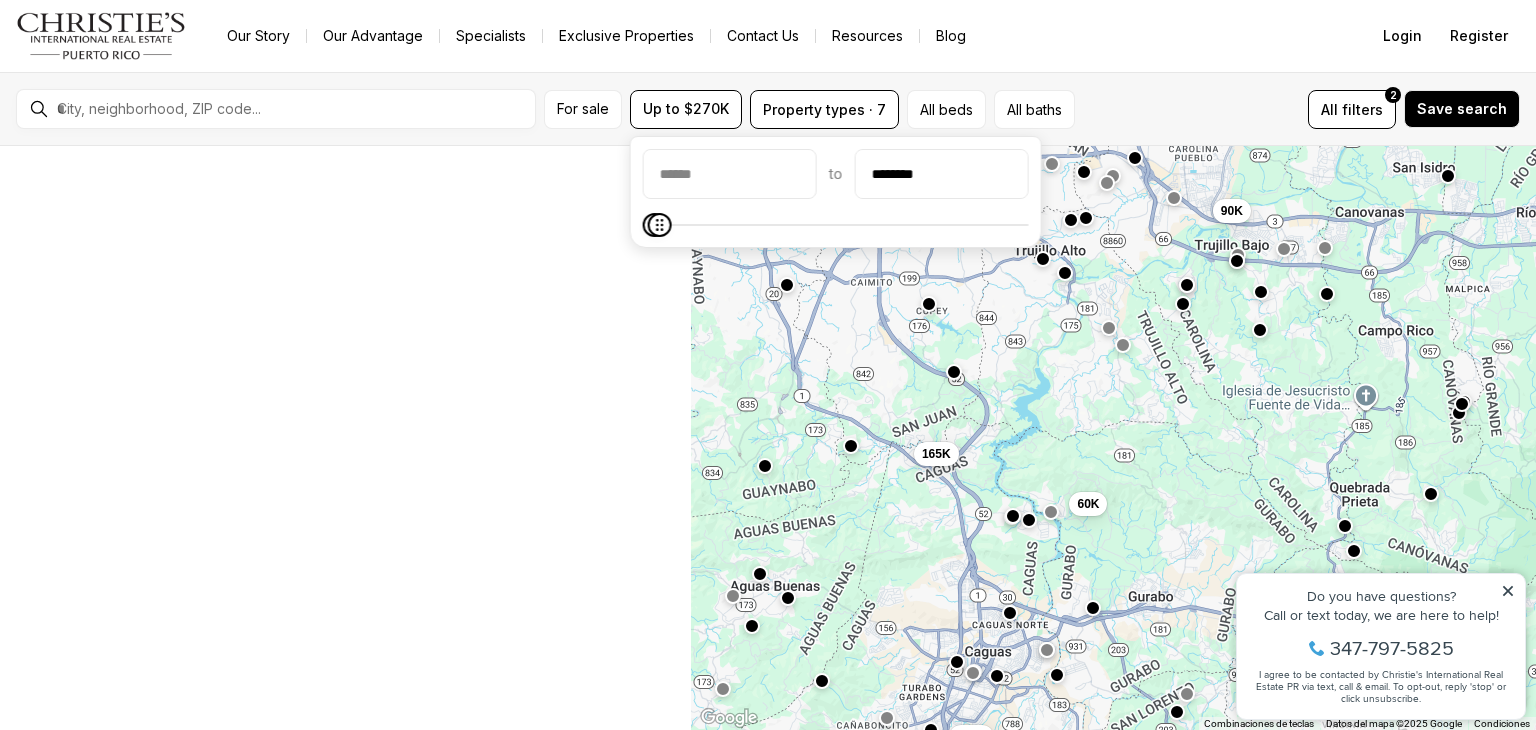 scroll, scrollTop: 0, scrollLeft: 0, axis: both 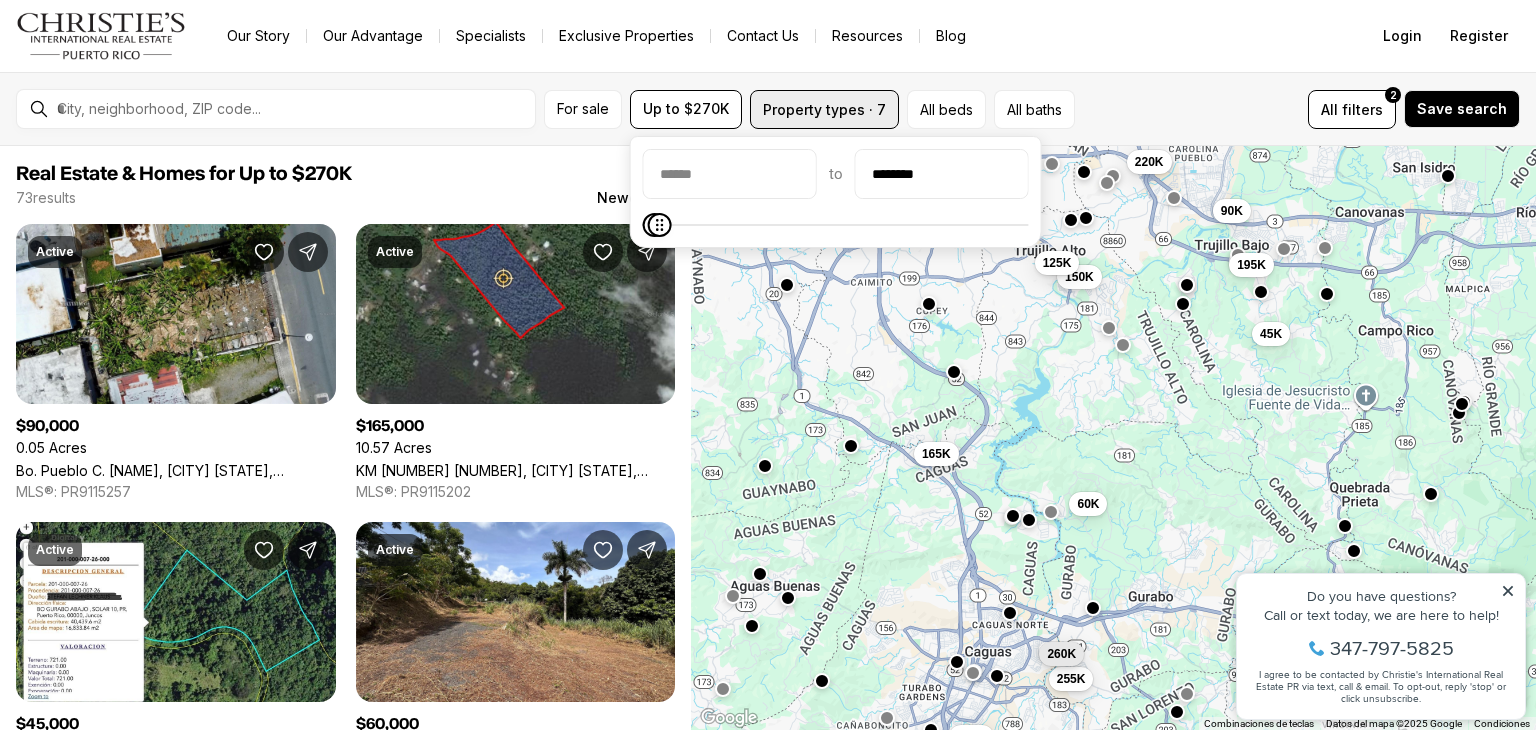 click on "Property types · 7" at bounding box center (824, 109) 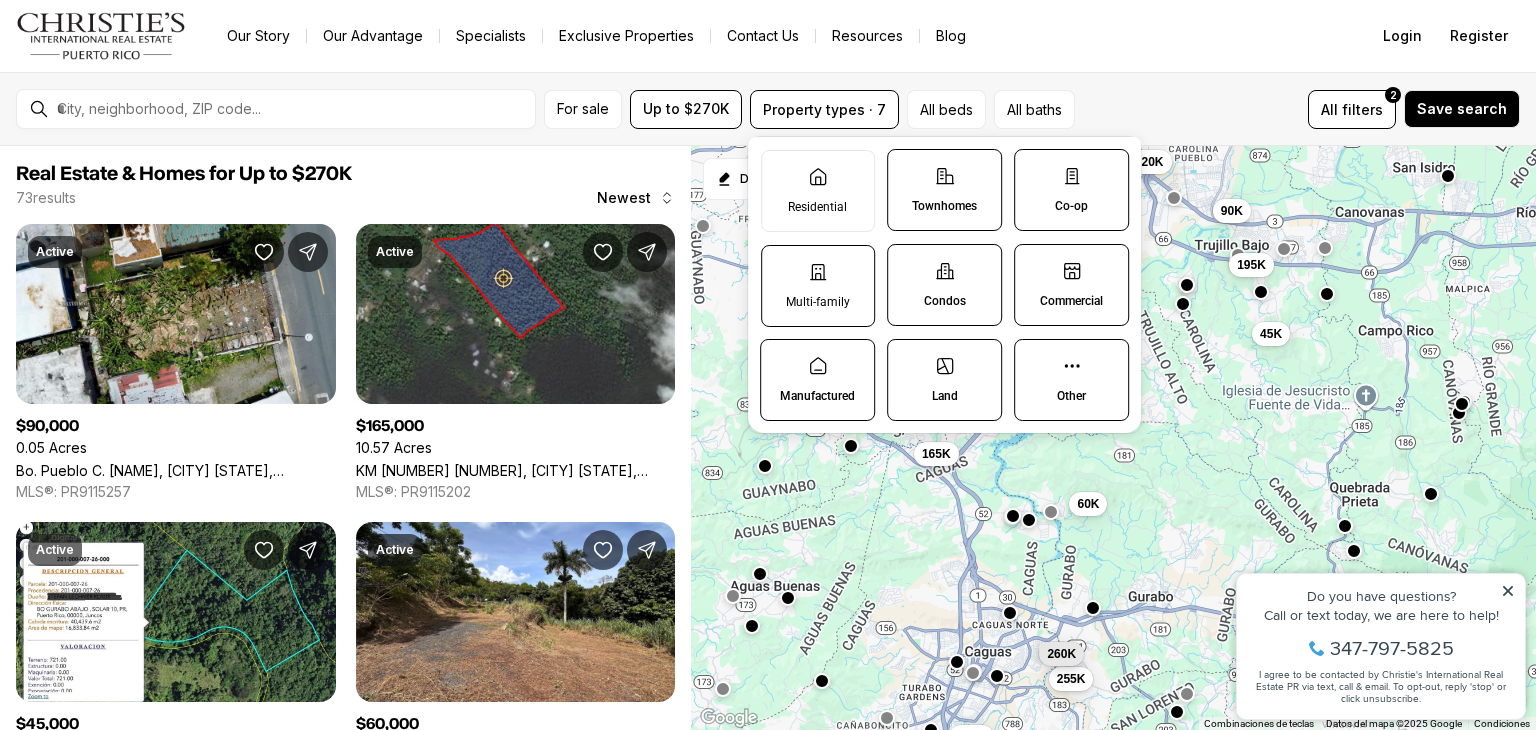 click on "Multi-family" at bounding box center [818, 286] 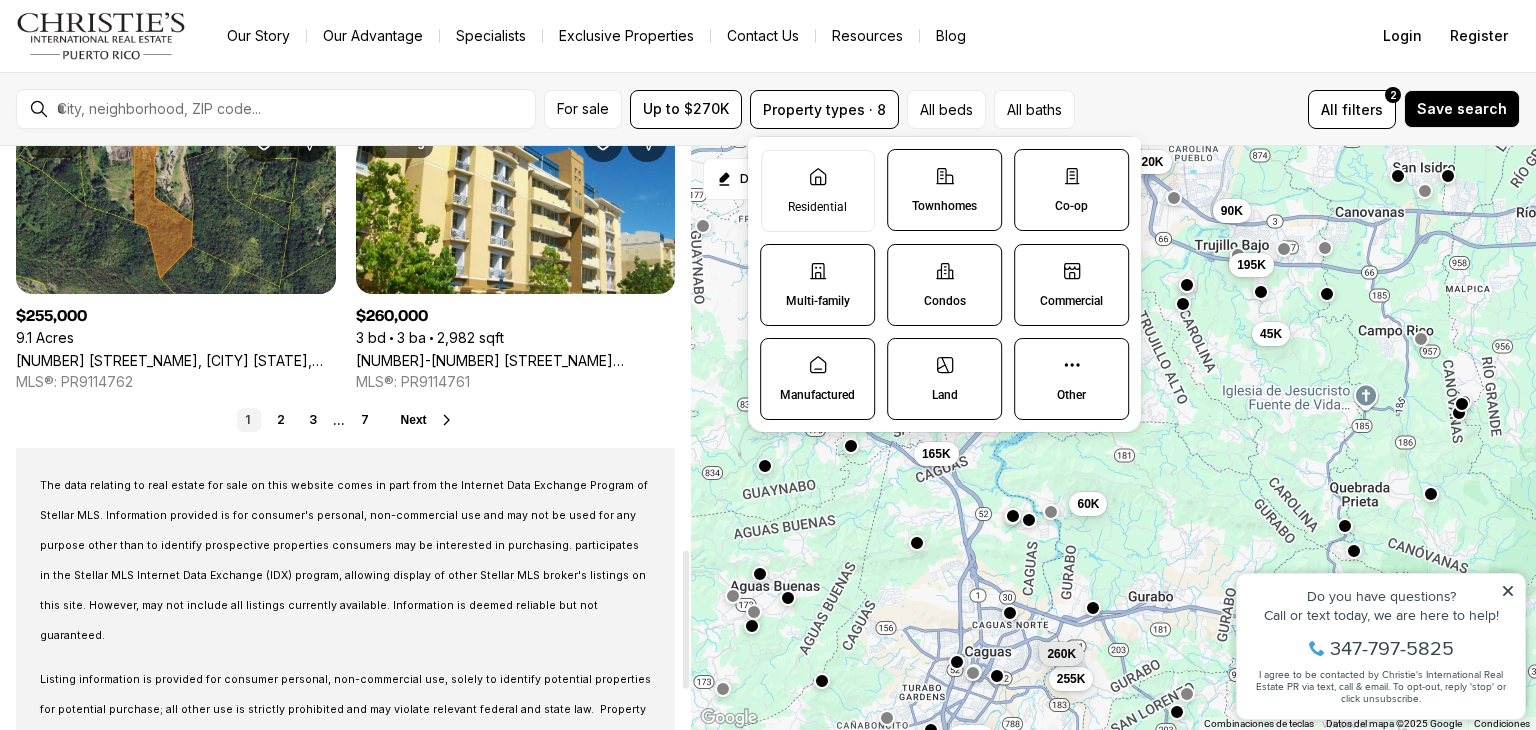 scroll, scrollTop: 1700, scrollLeft: 0, axis: vertical 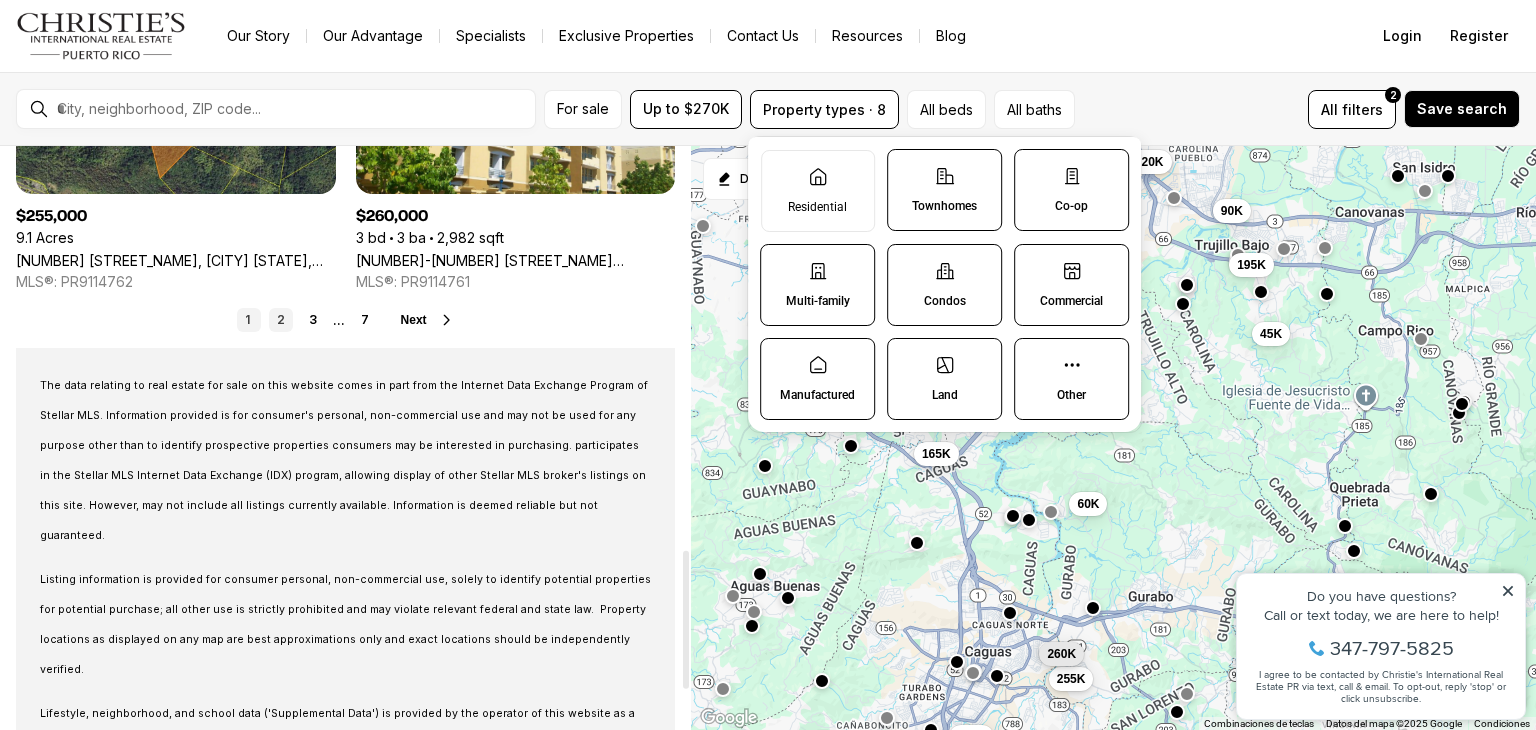 click on "2" at bounding box center [281, 320] 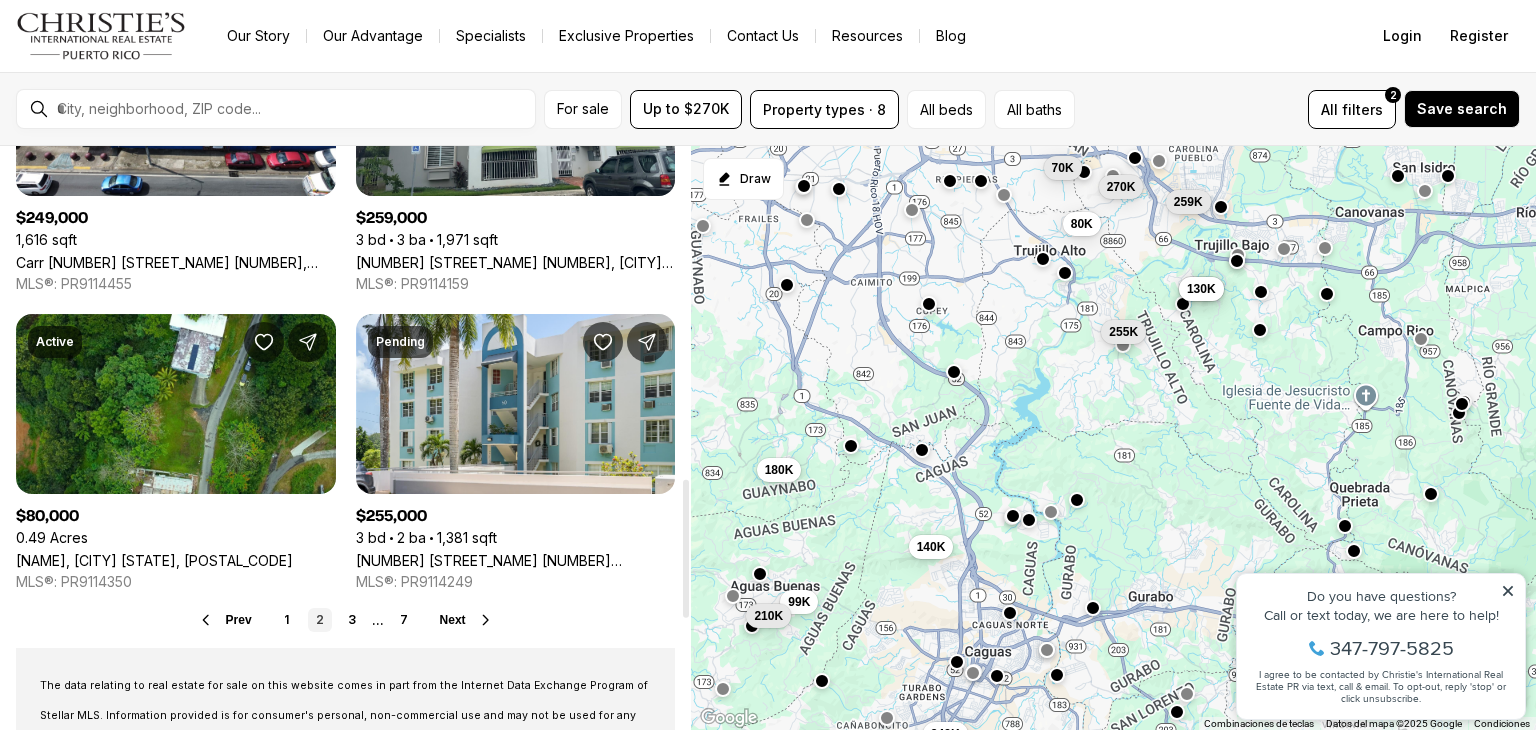 scroll, scrollTop: 1500, scrollLeft: 0, axis: vertical 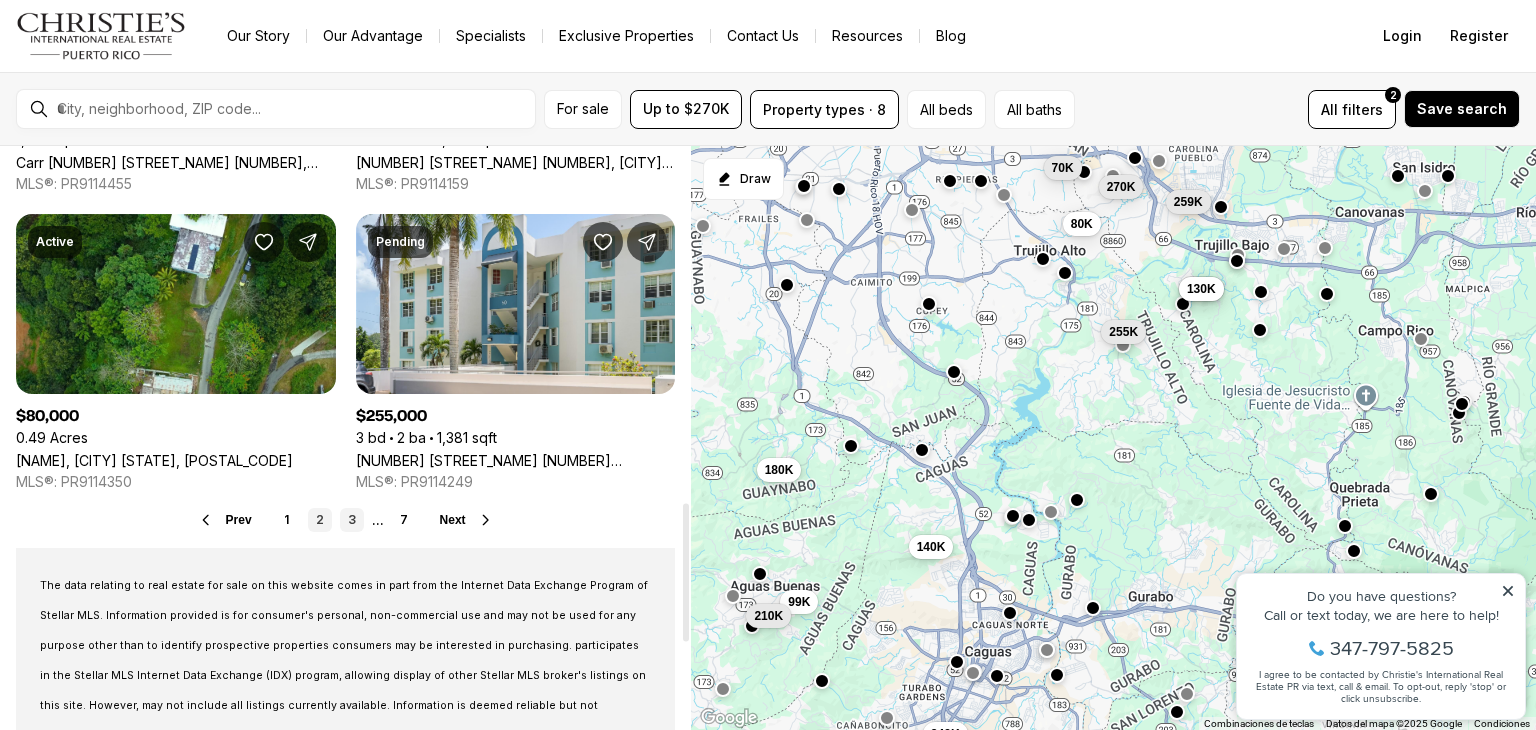 click on "3" at bounding box center [352, 520] 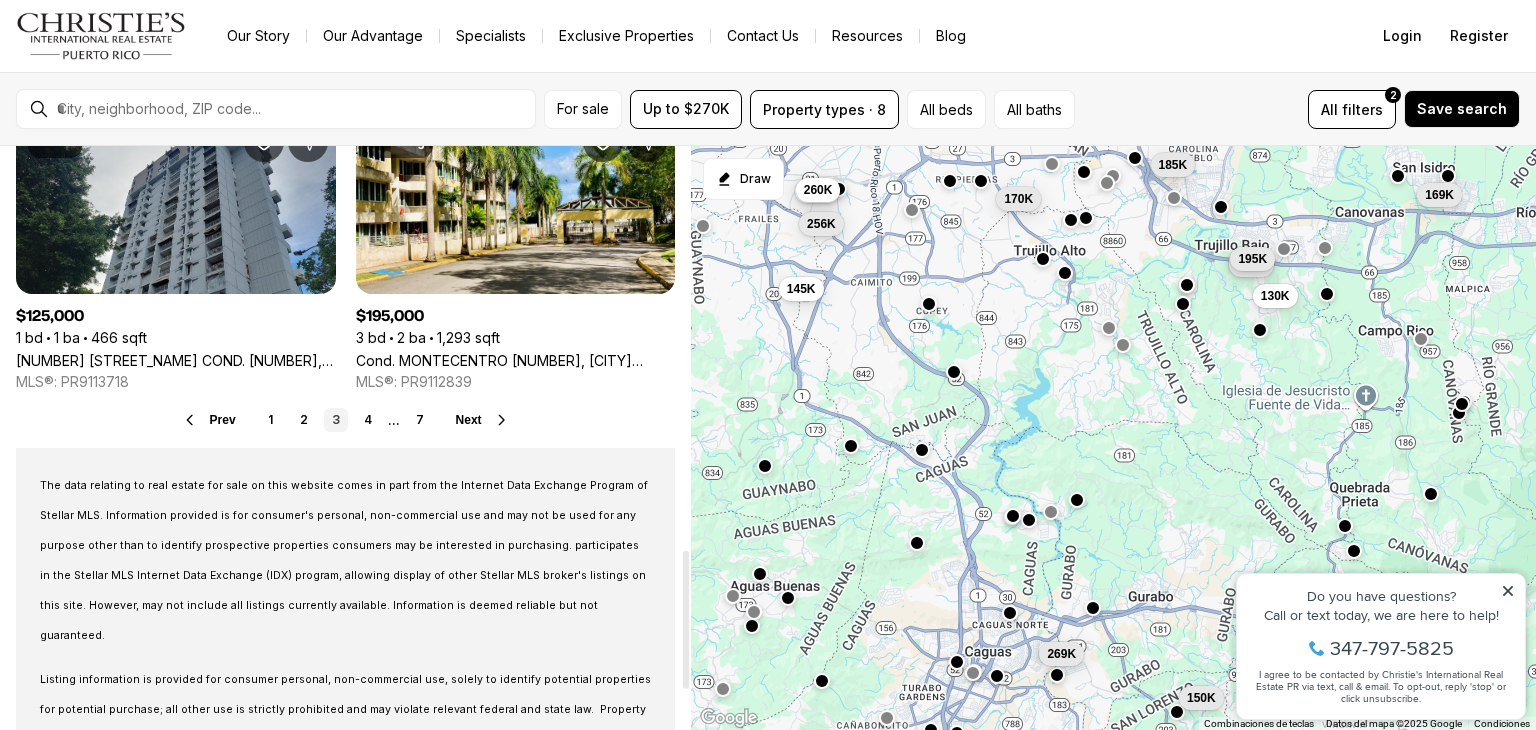 scroll, scrollTop: 1700, scrollLeft: 0, axis: vertical 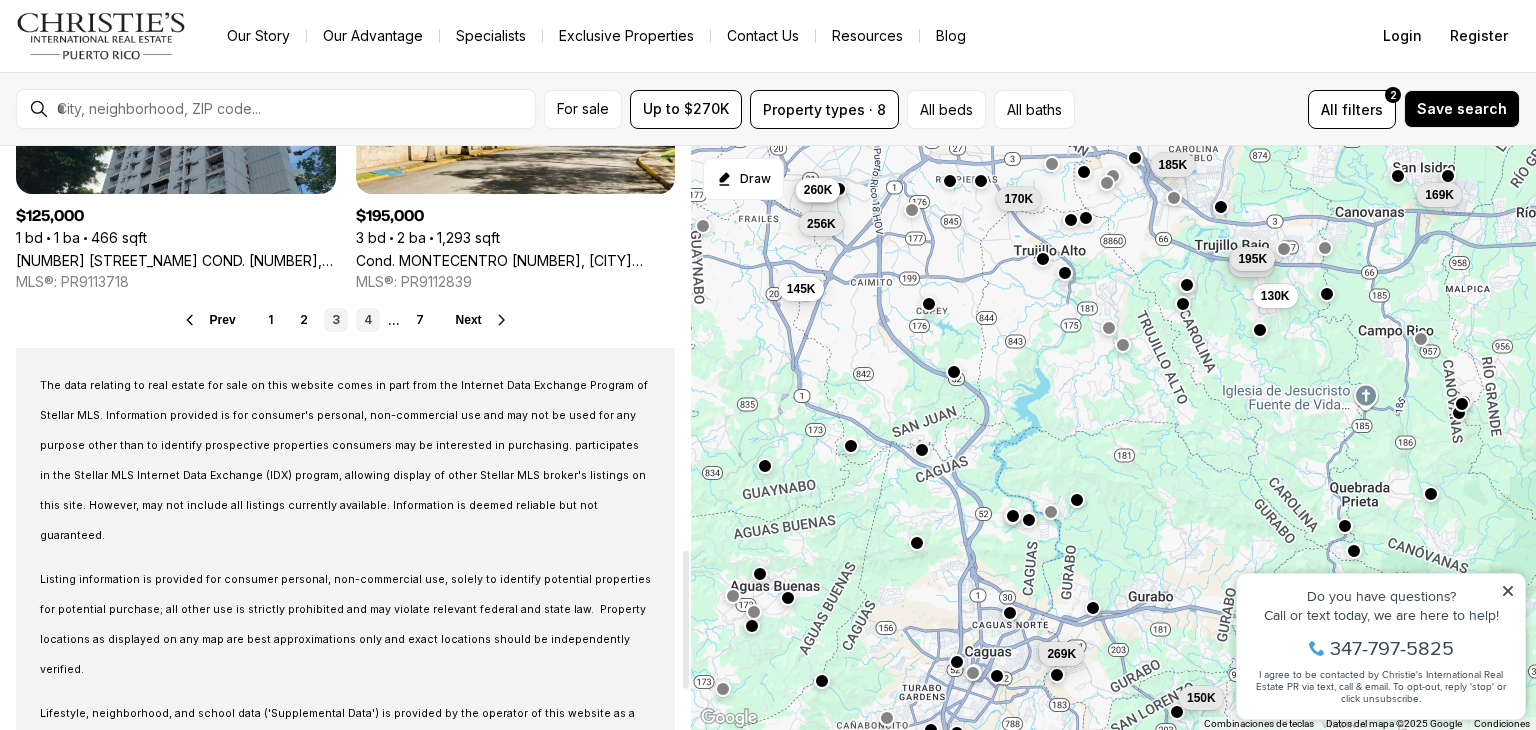 click on "4" at bounding box center [368, 320] 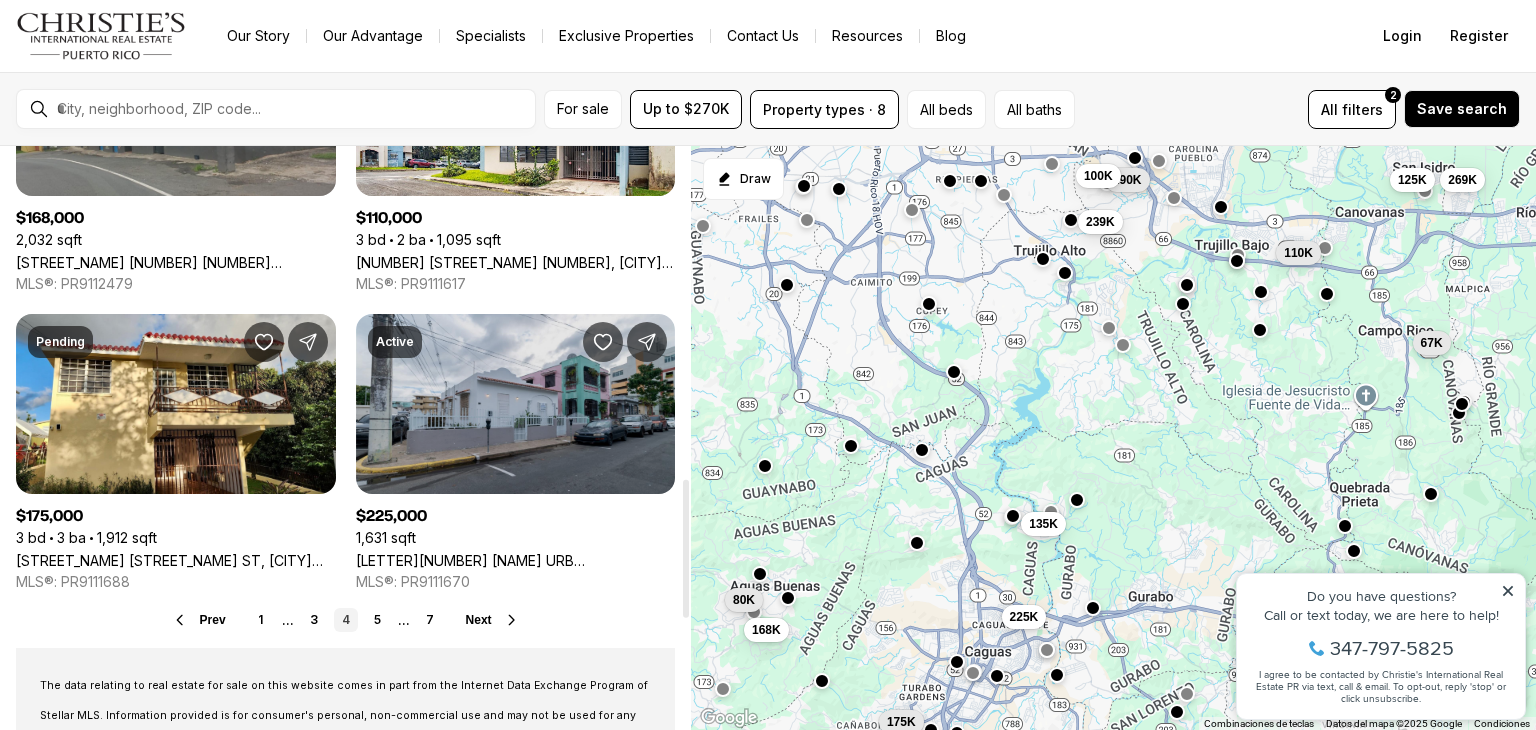 scroll, scrollTop: 1500, scrollLeft: 0, axis: vertical 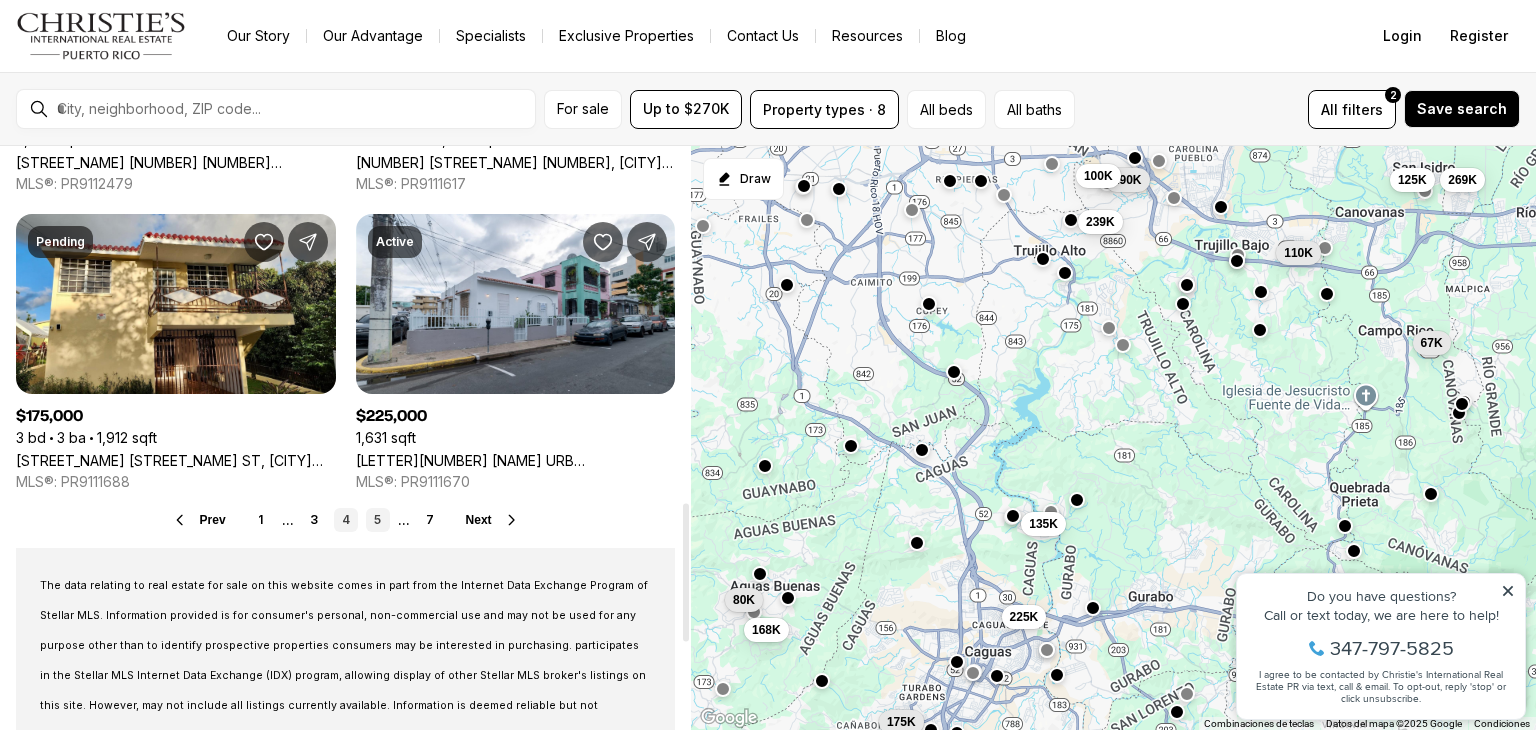 click on "5" at bounding box center (378, 520) 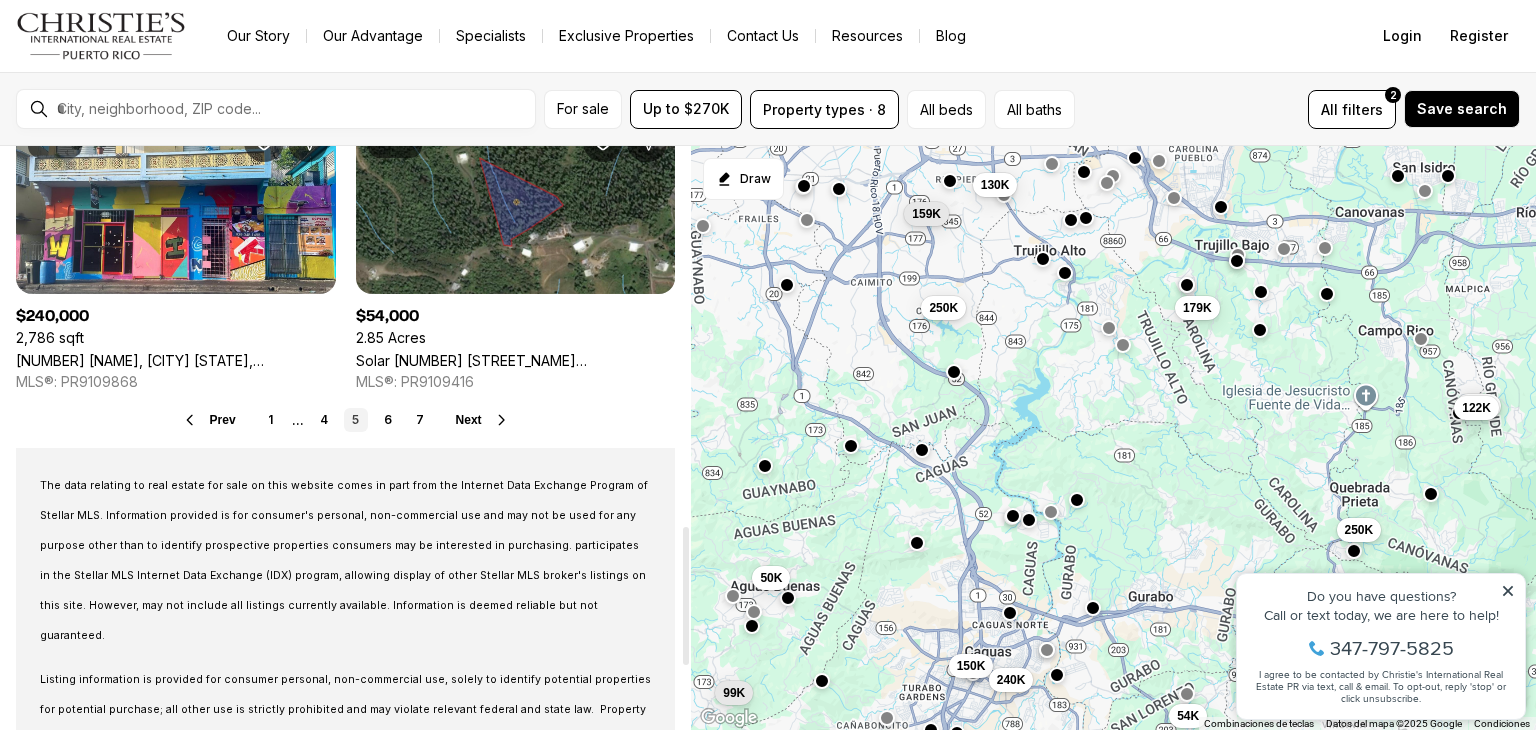 scroll, scrollTop: 1500, scrollLeft: 0, axis: vertical 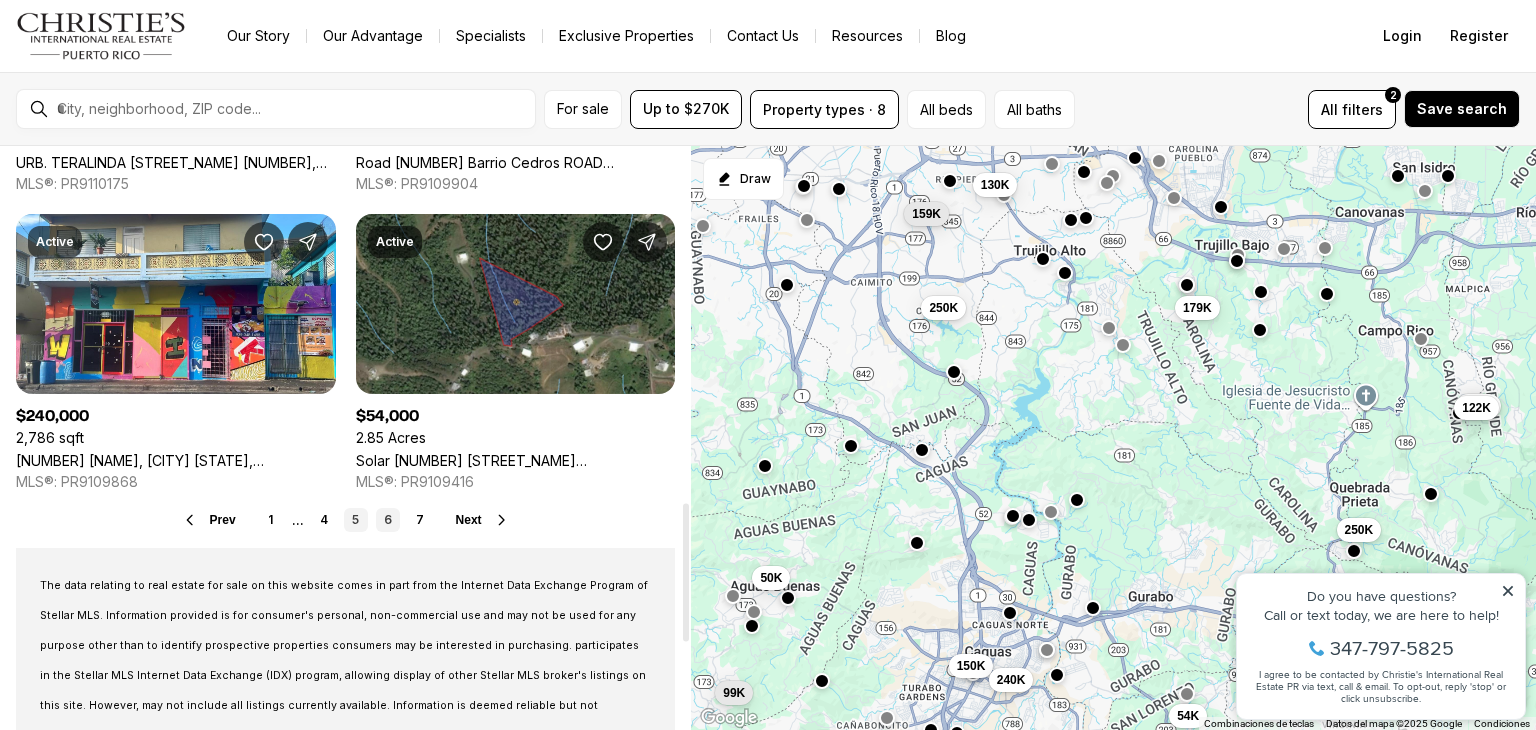 click on "6" at bounding box center [388, 520] 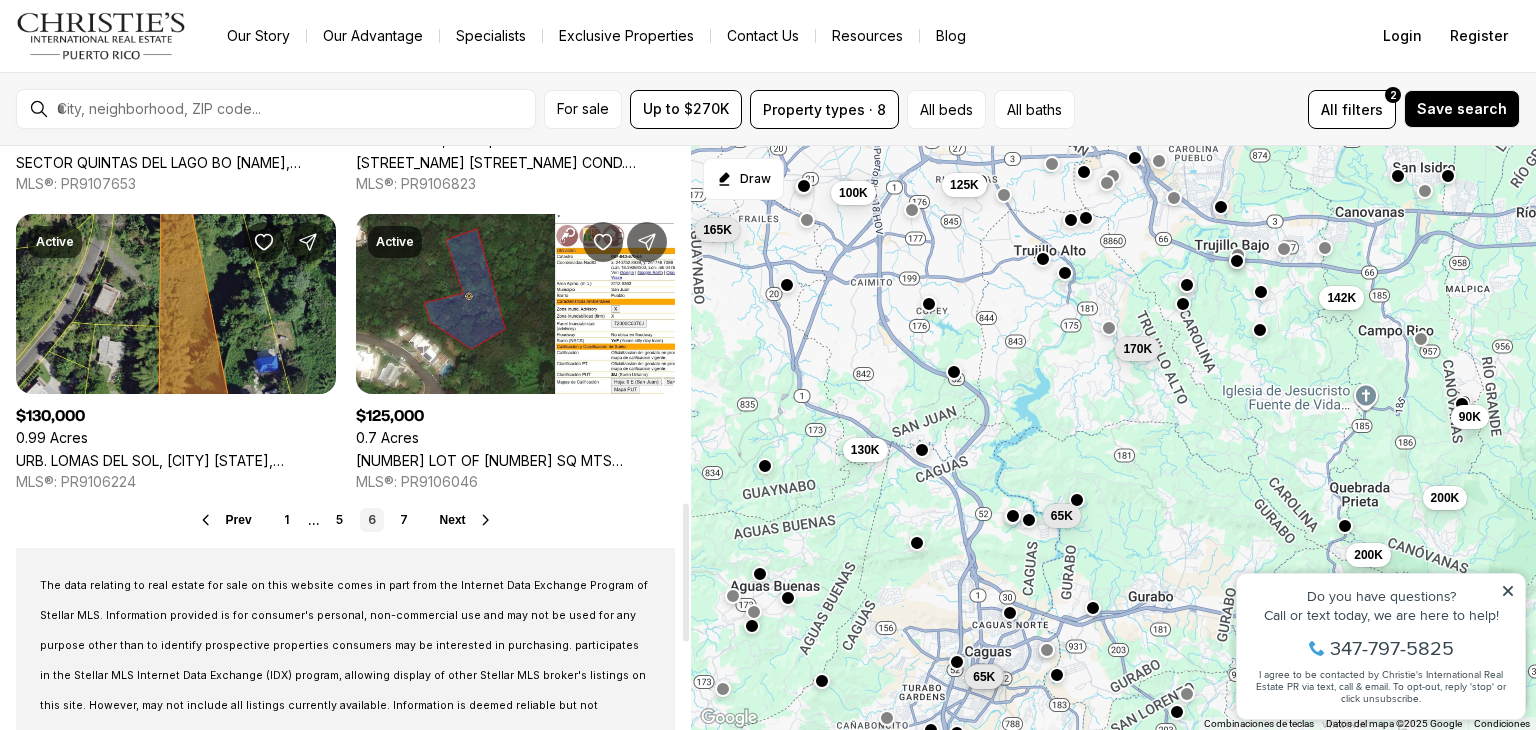 scroll, scrollTop: 1600, scrollLeft: 0, axis: vertical 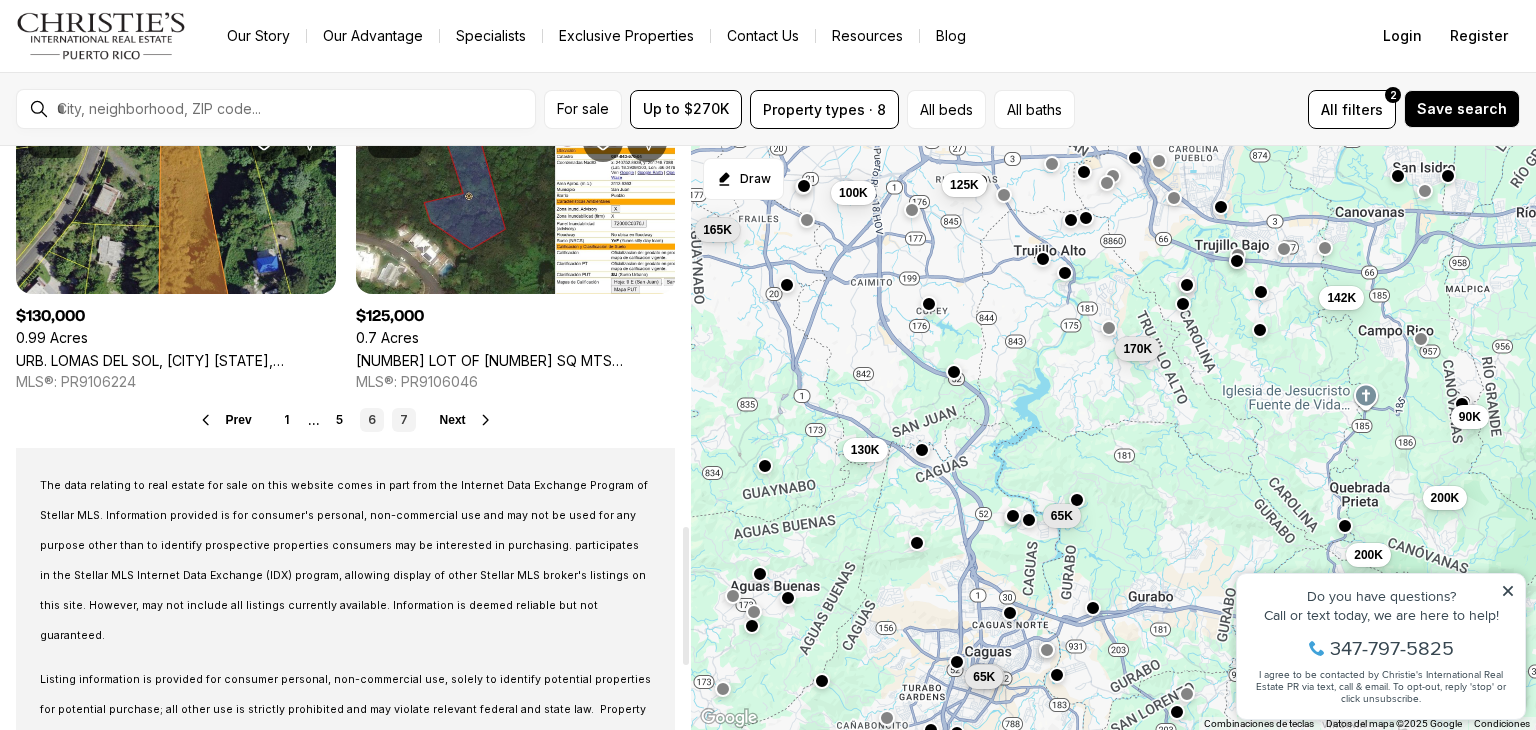 click on "7" at bounding box center (404, 420) 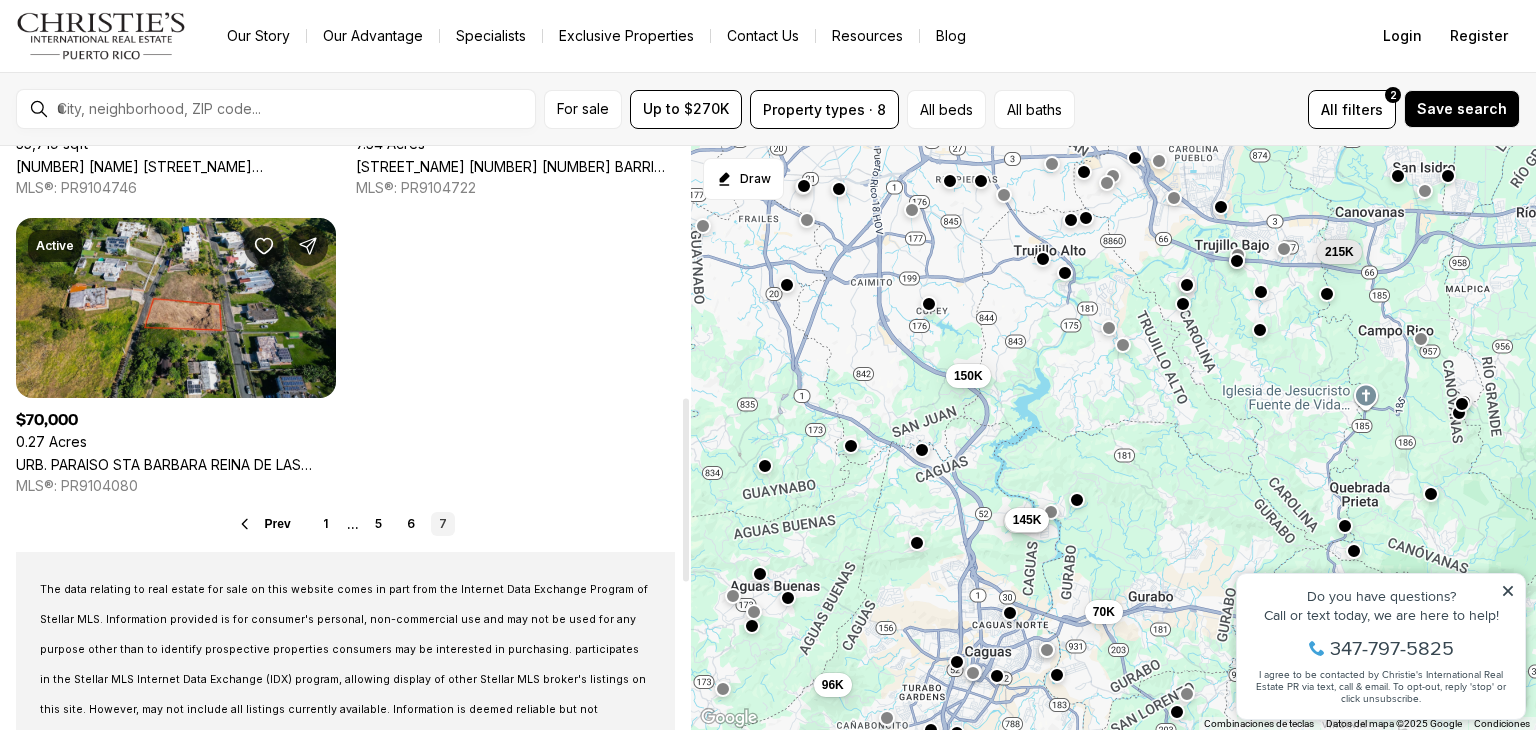 scroll, scrollTop: 1000, scrollLeft: 0, axis: vertical 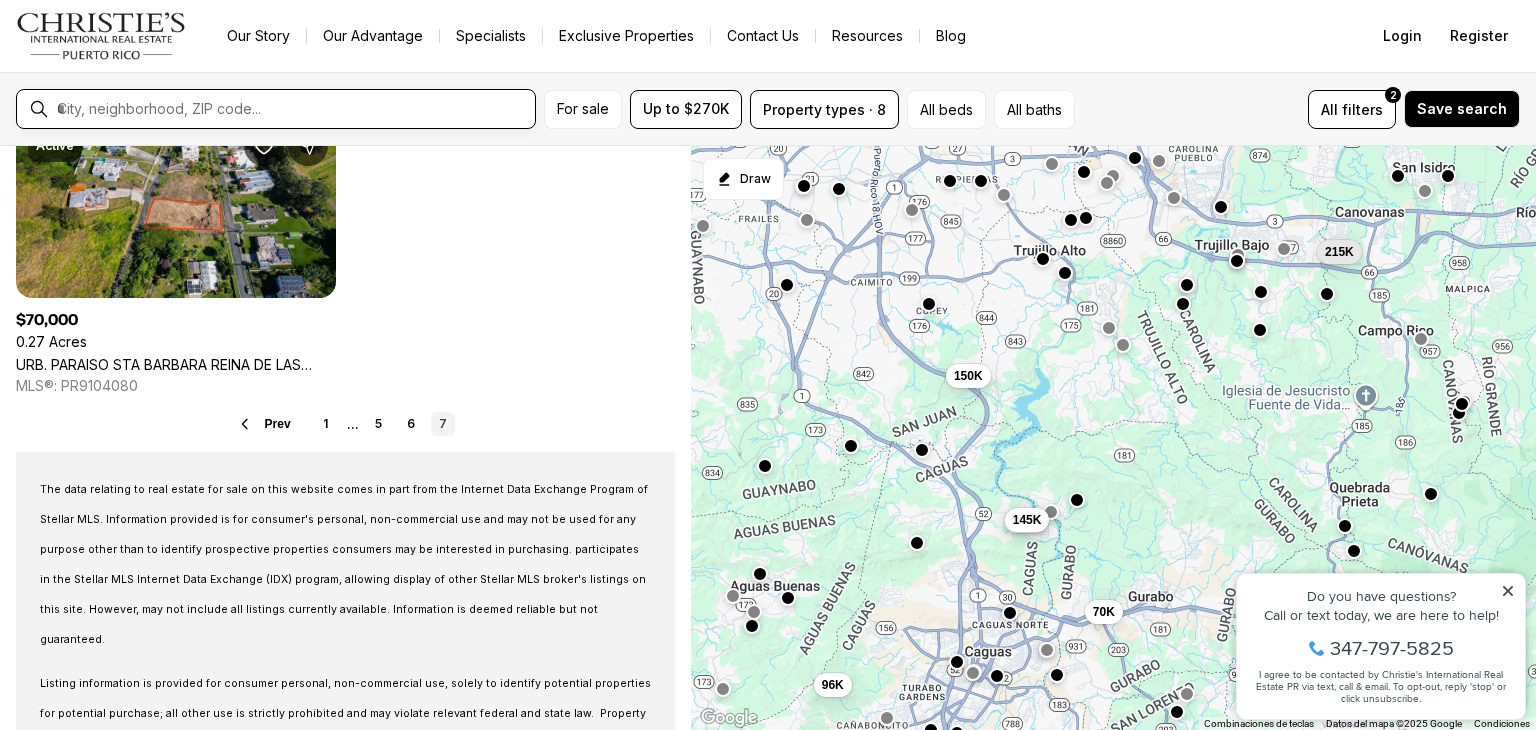 click at bounding box center [292, 109] 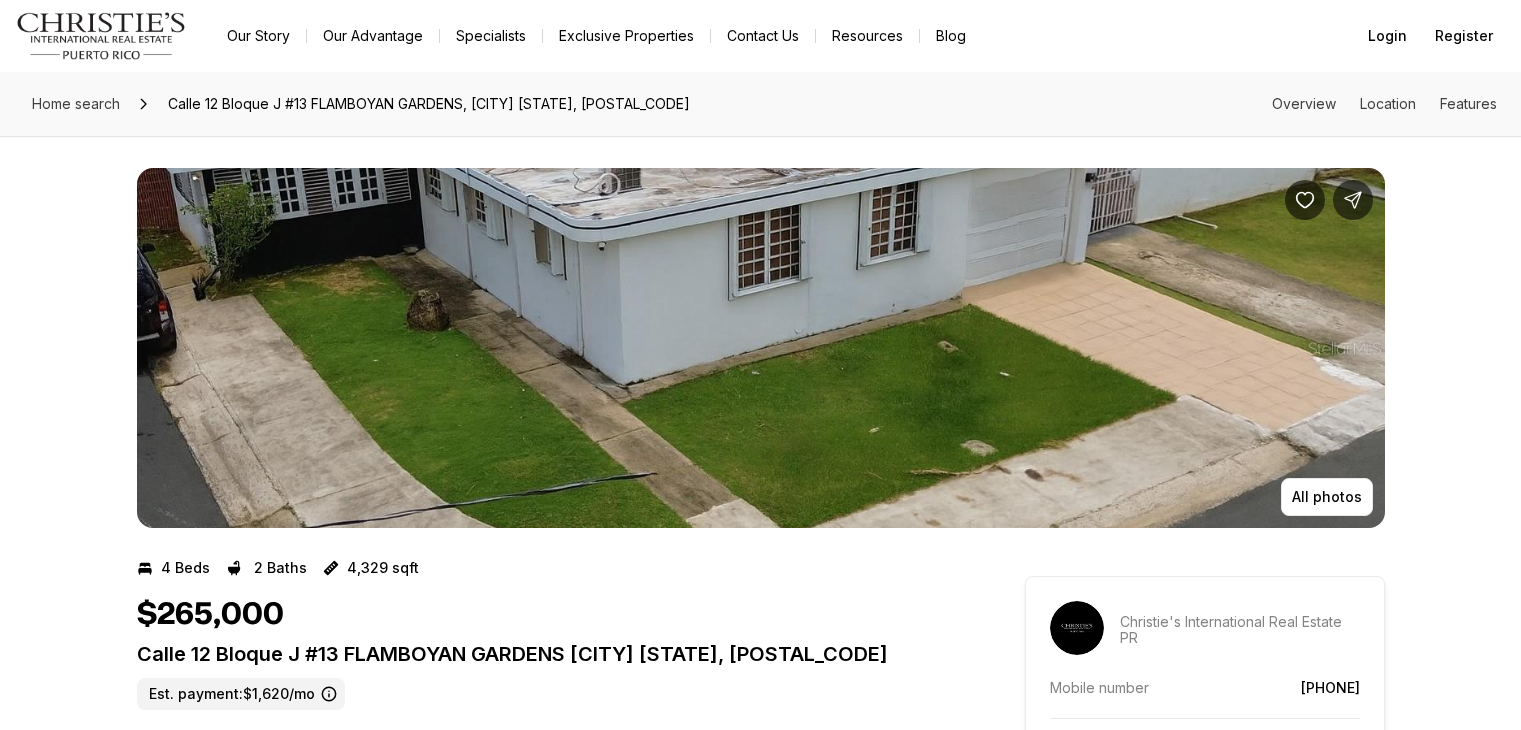 scroll, scrollTop: 0, scrollLeft: 0, axis: both 